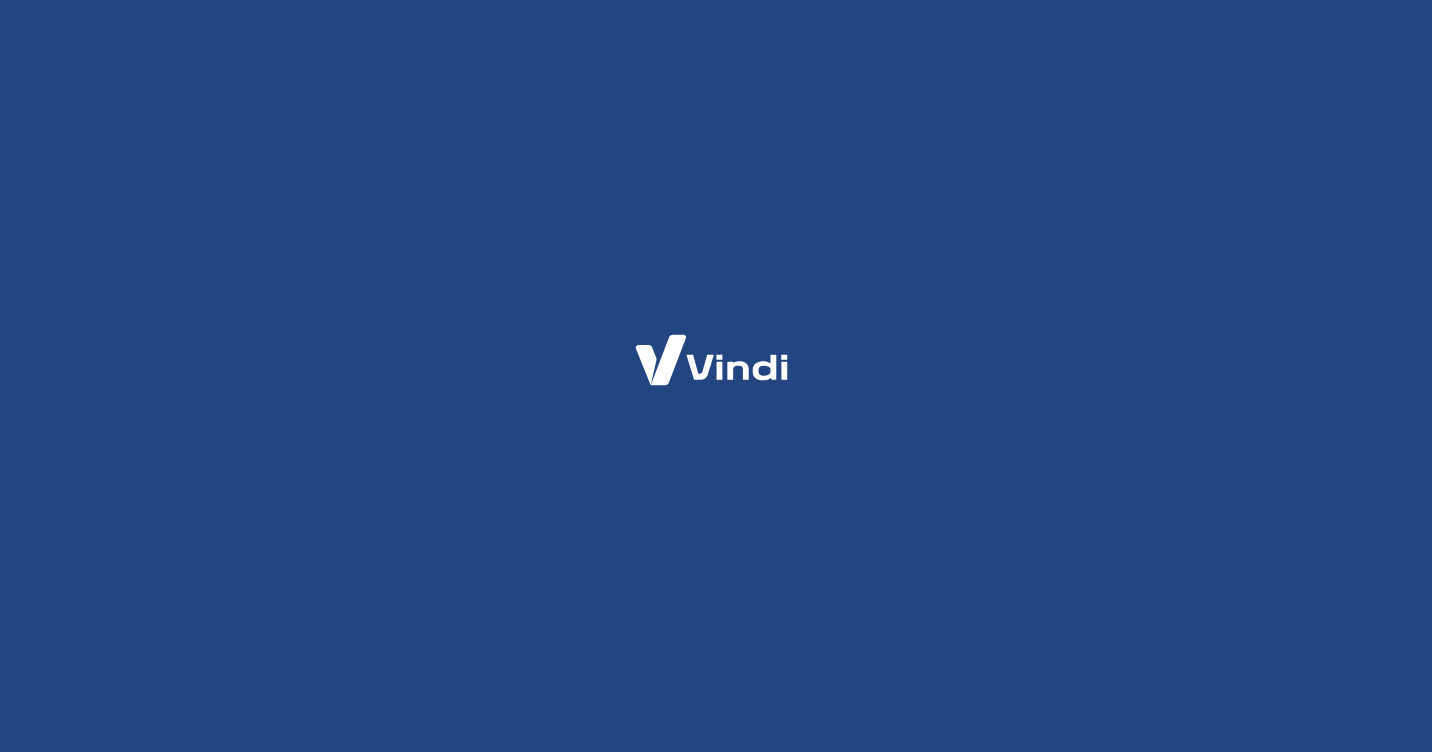 scroll, scrollTop: 0, scrollLeft: 0, axis: both 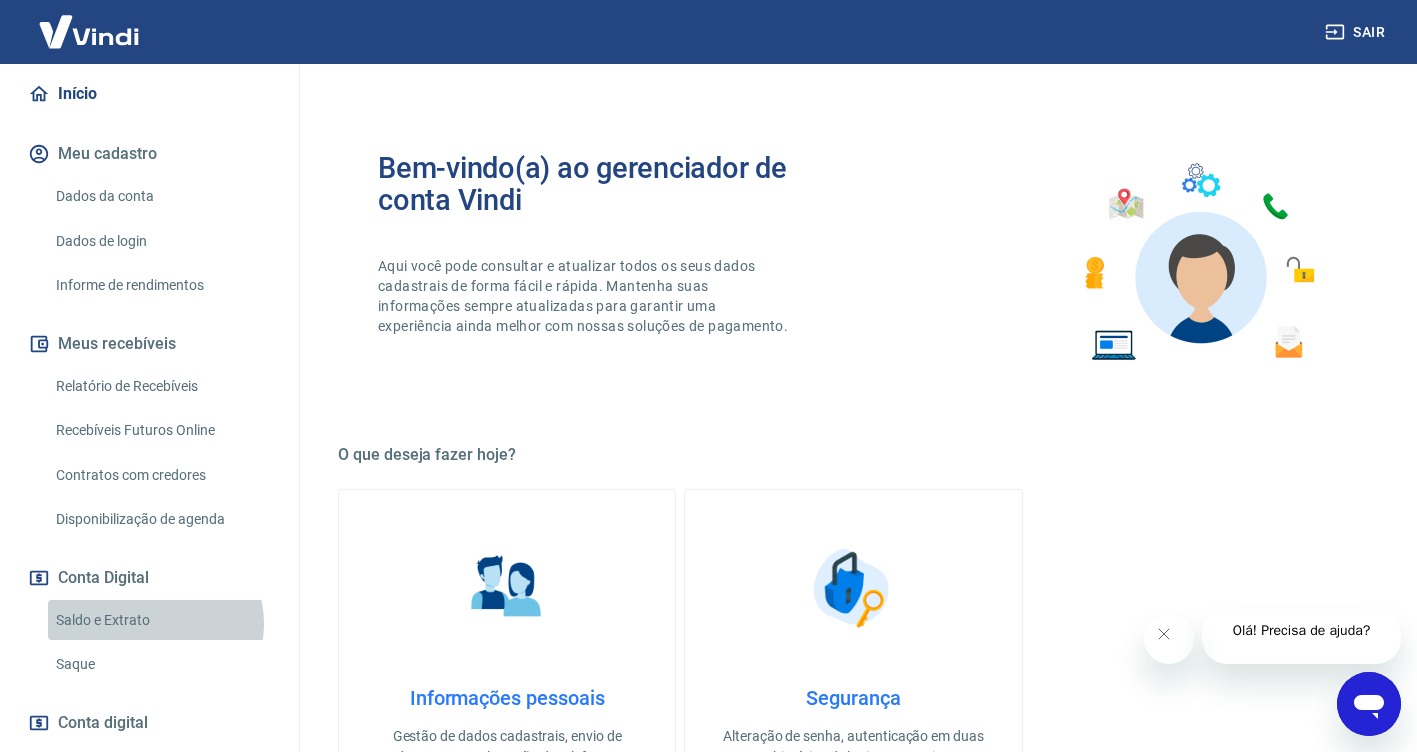 click on "Saldo e Extrato" at bounding box center [161, 620] 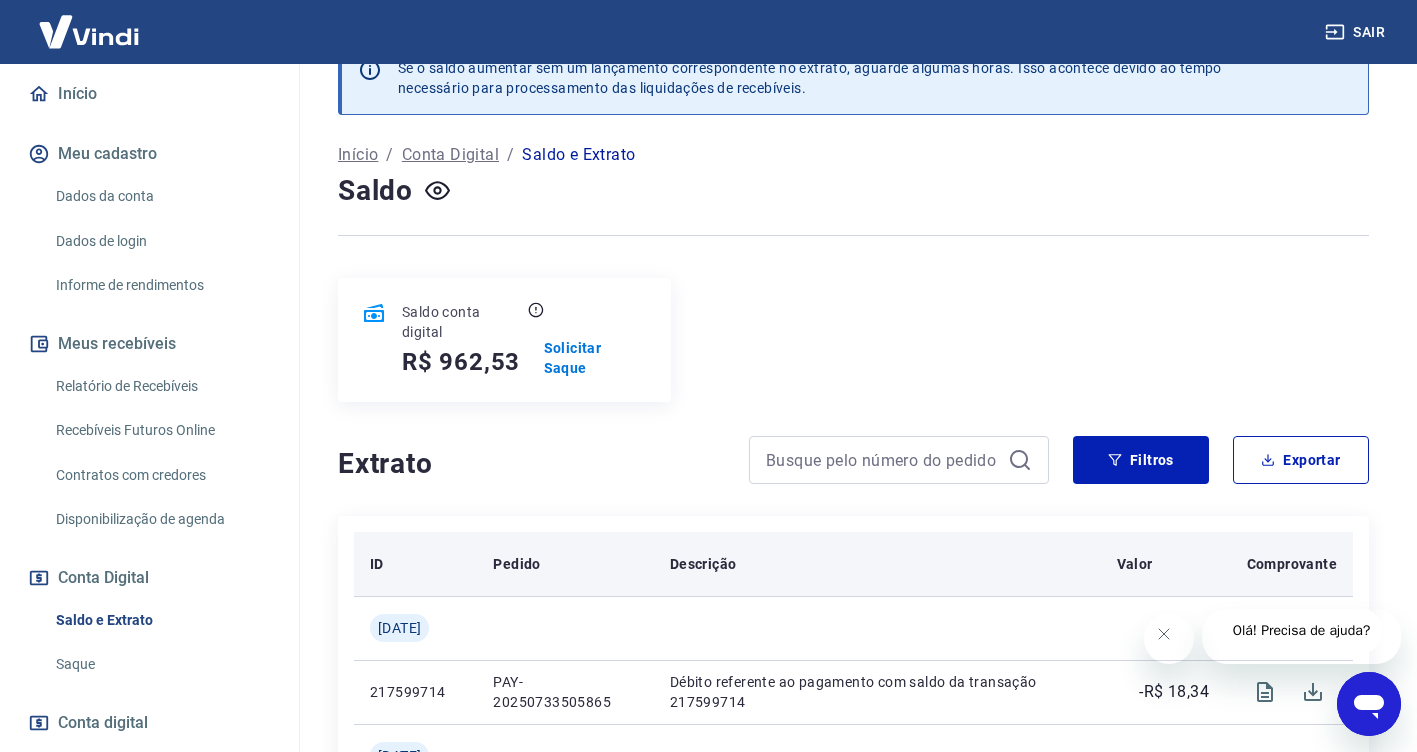 scroll, scrollTop: 0, scrollLeft: 0, axis: both 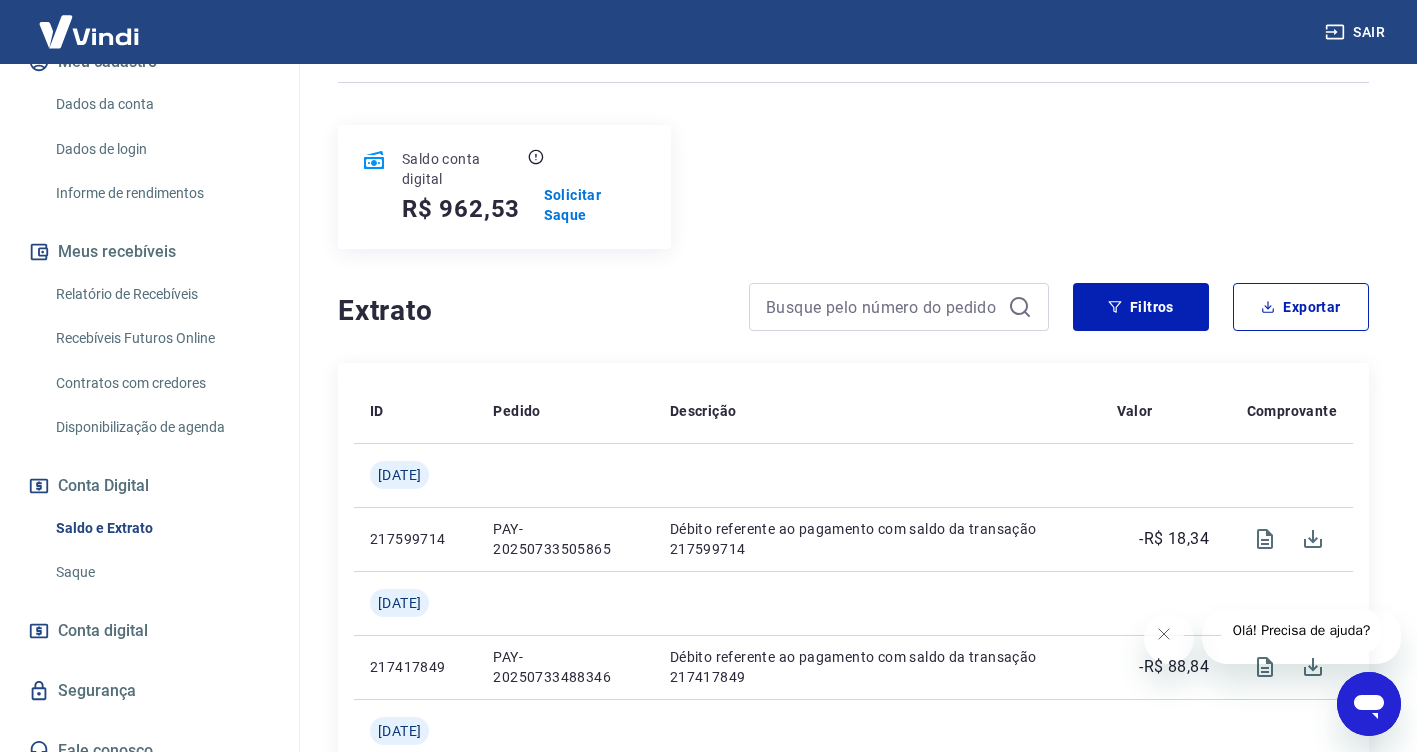 click on "Conta digital" at bounding box center (103, 631) 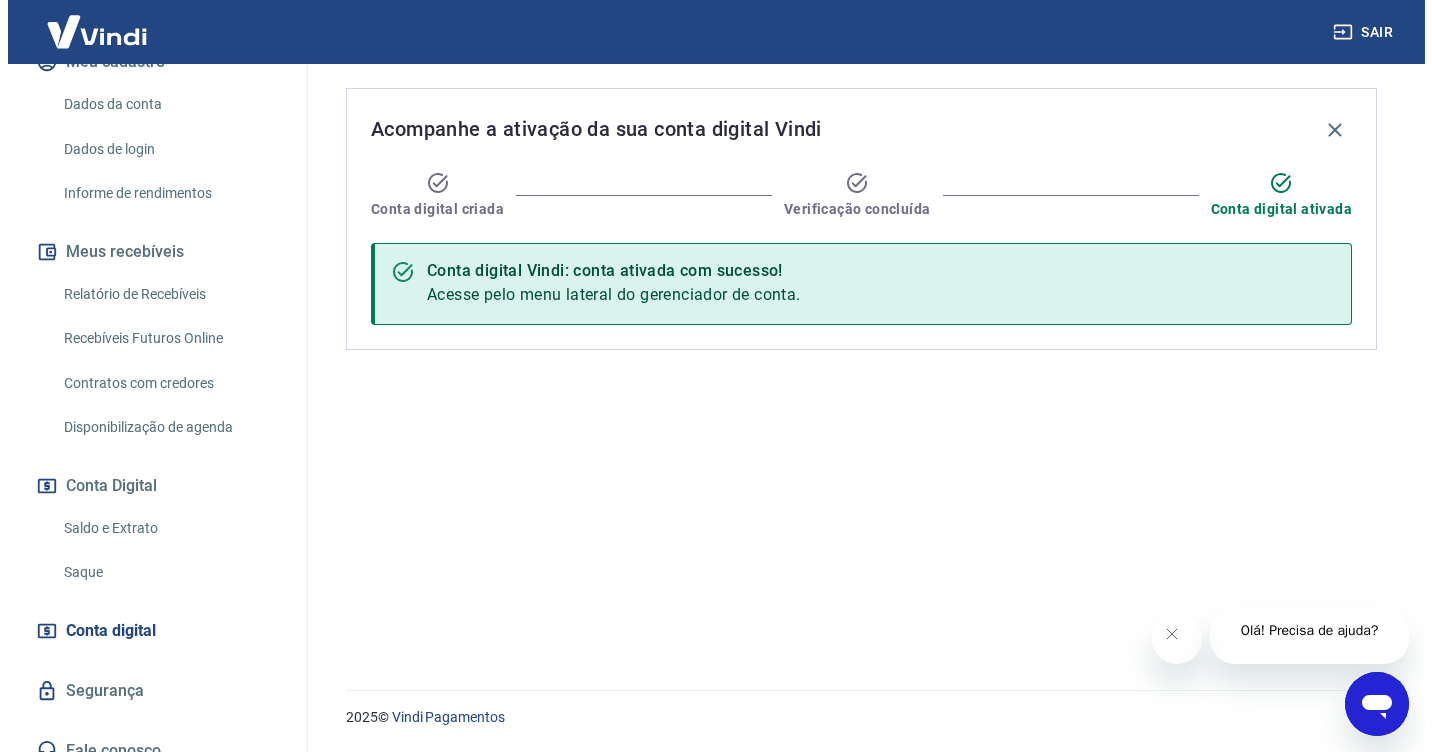 scroll, scrollTop: 0, scrollLeft: 0, axis: both 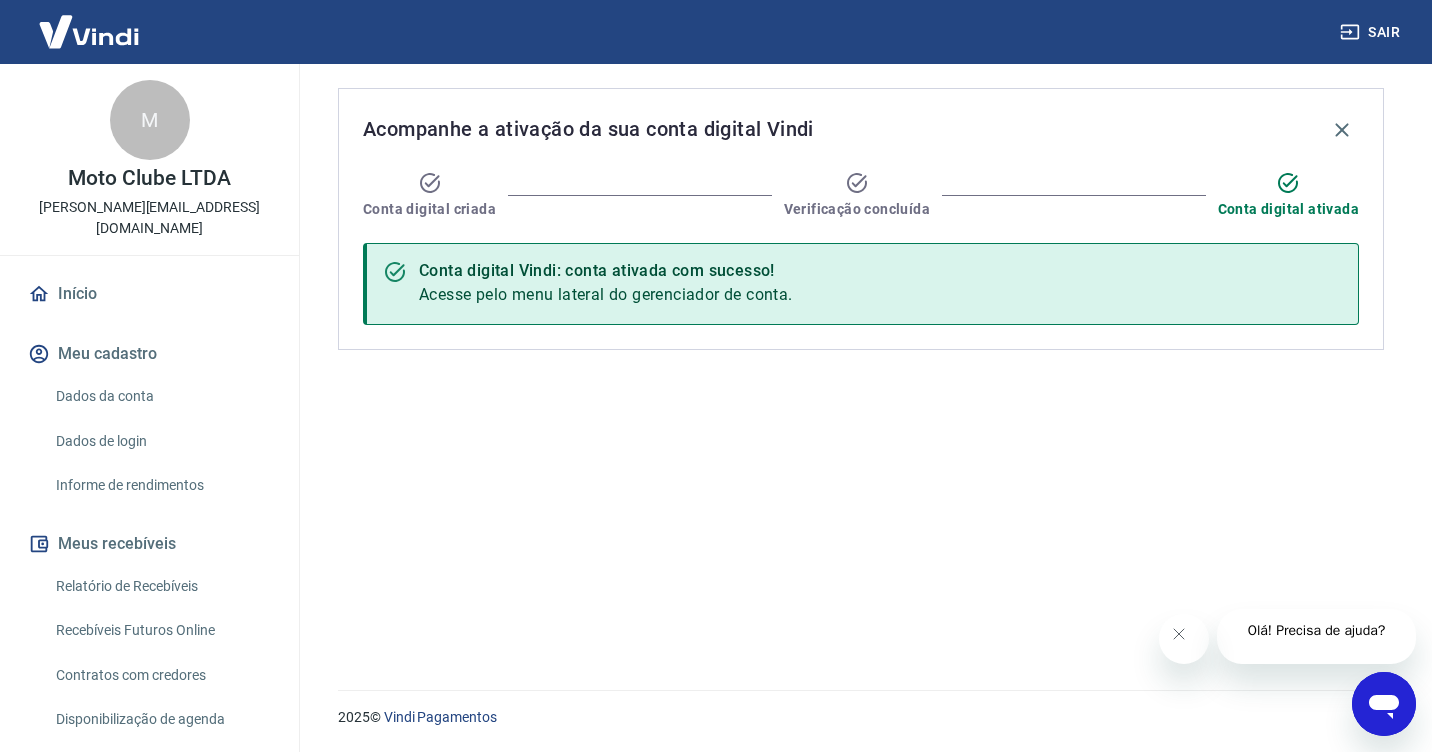 click on "Início" at bounding box center [149, 294] 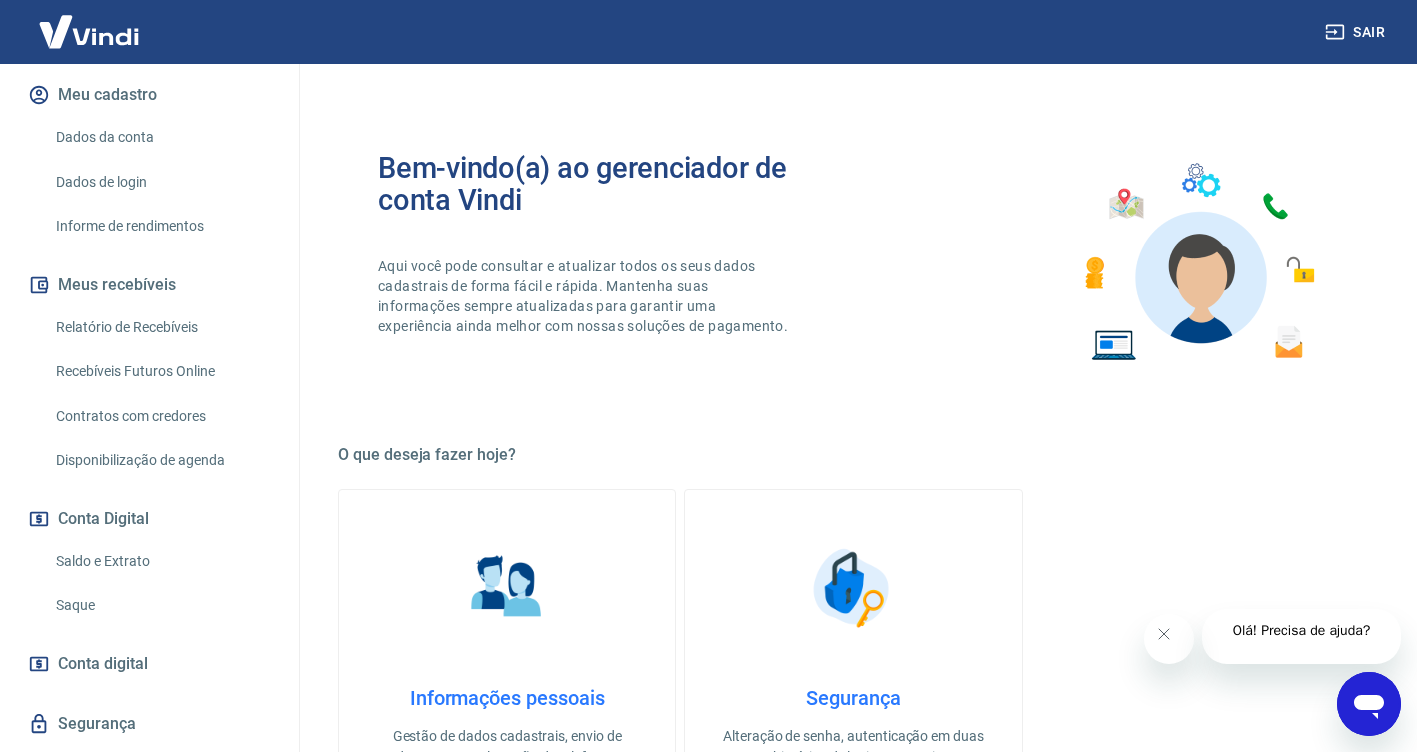 scroll, scrollTop: 292, scrollLeft: 0, axis: vertical 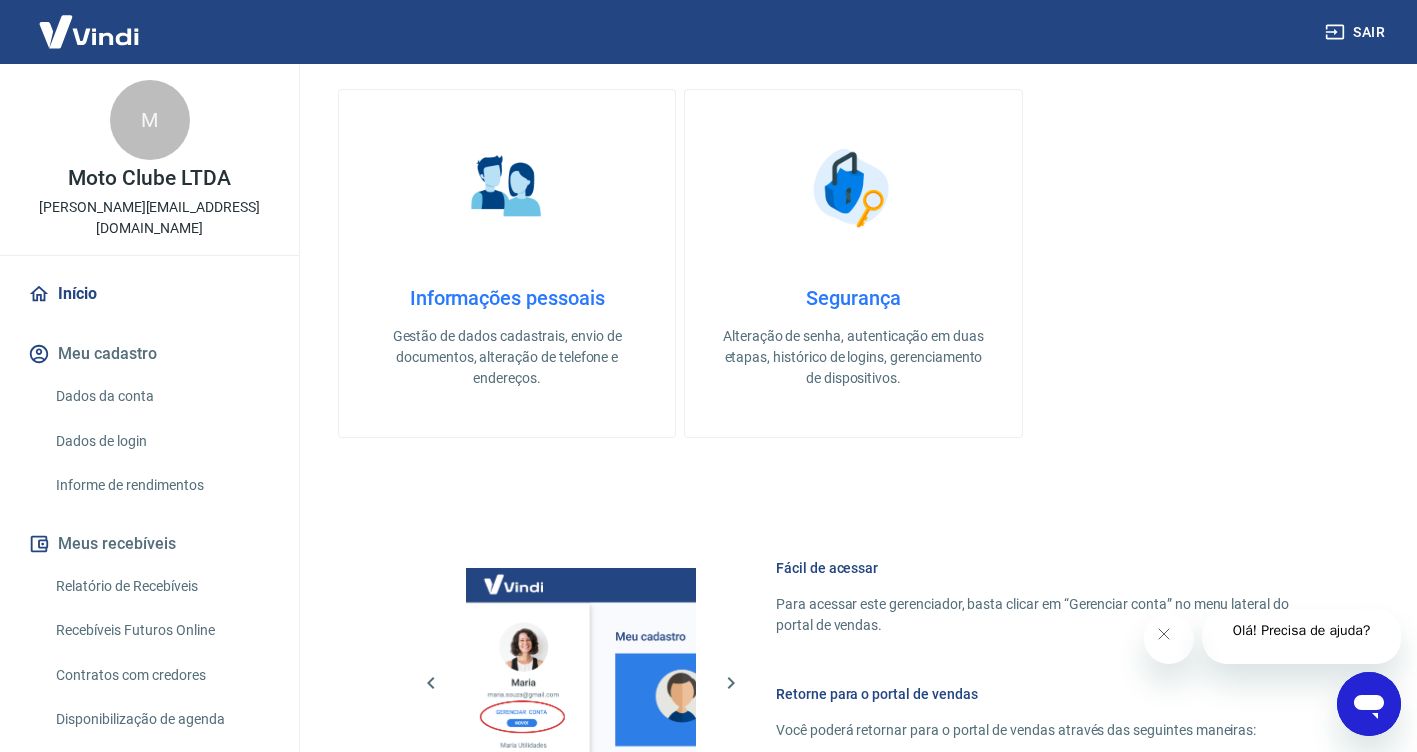 click on "Relatório de Recebíveis" at bounding box center [161, 586] 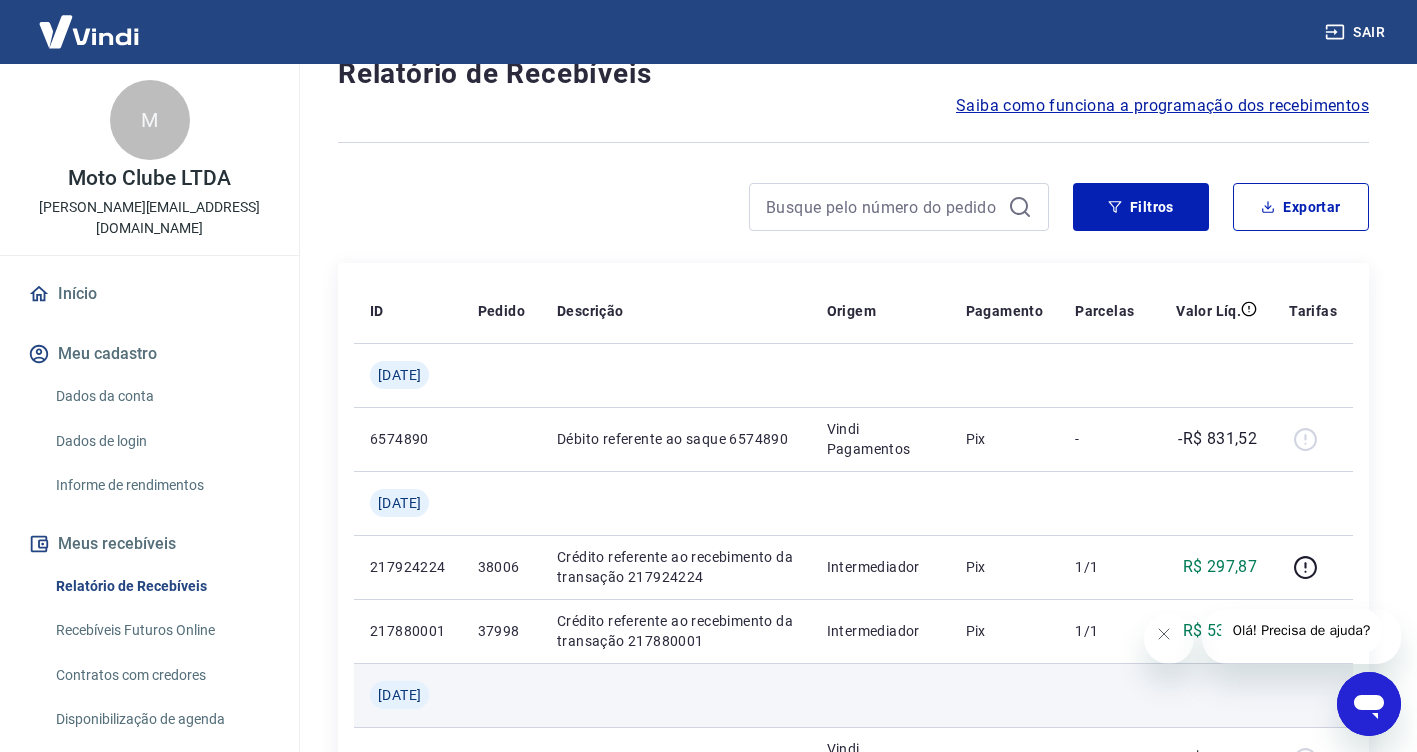 scroll, scrollTop: 100, scrollLeft: 0, axis: vertical 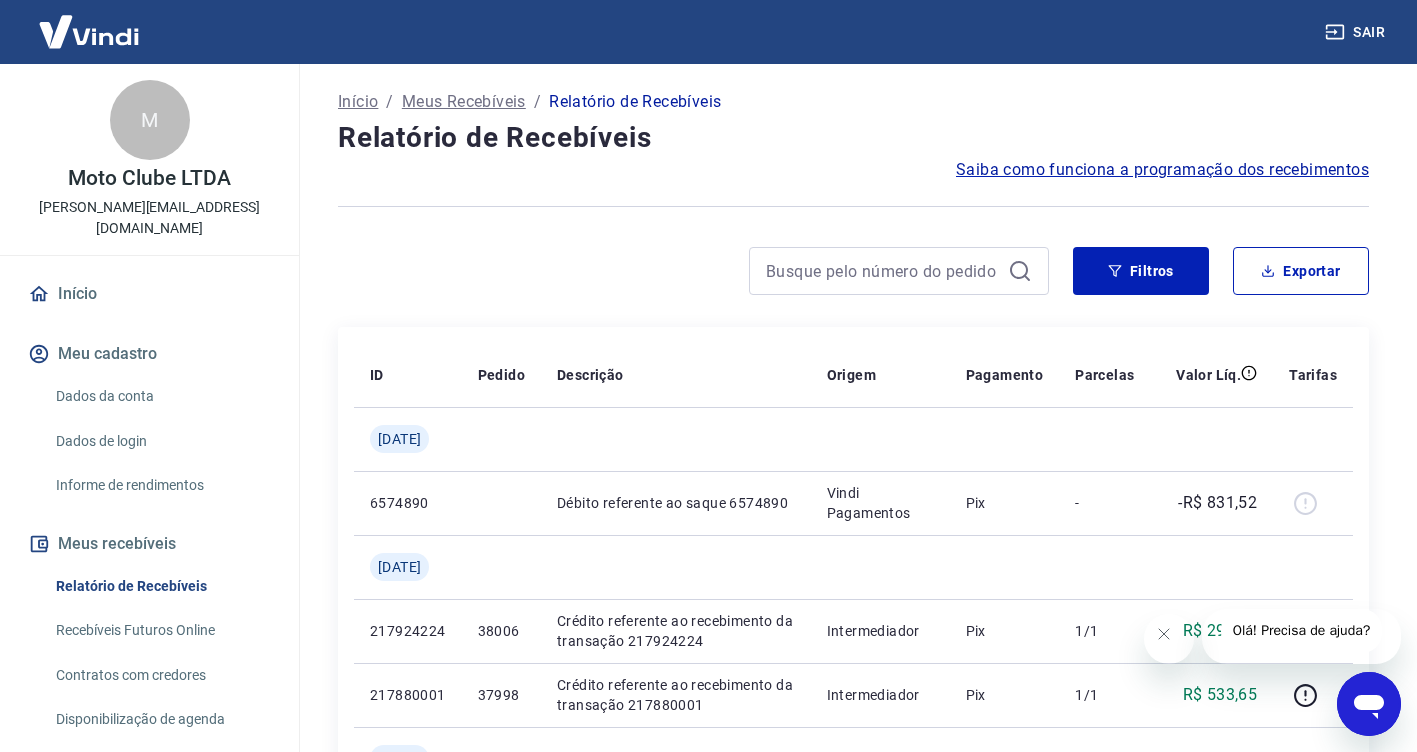 click 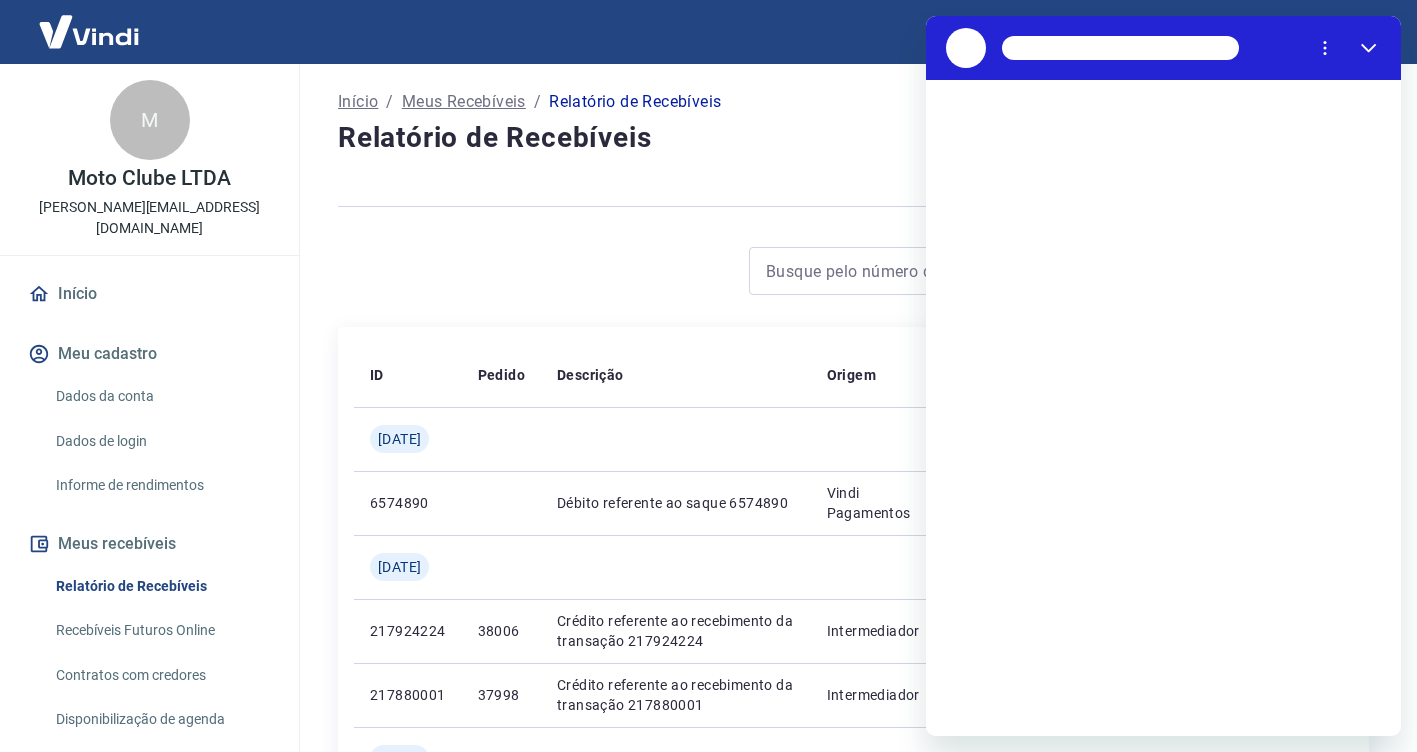 scroll, scrollTop: 0, scrollLeft: 0, axis: both 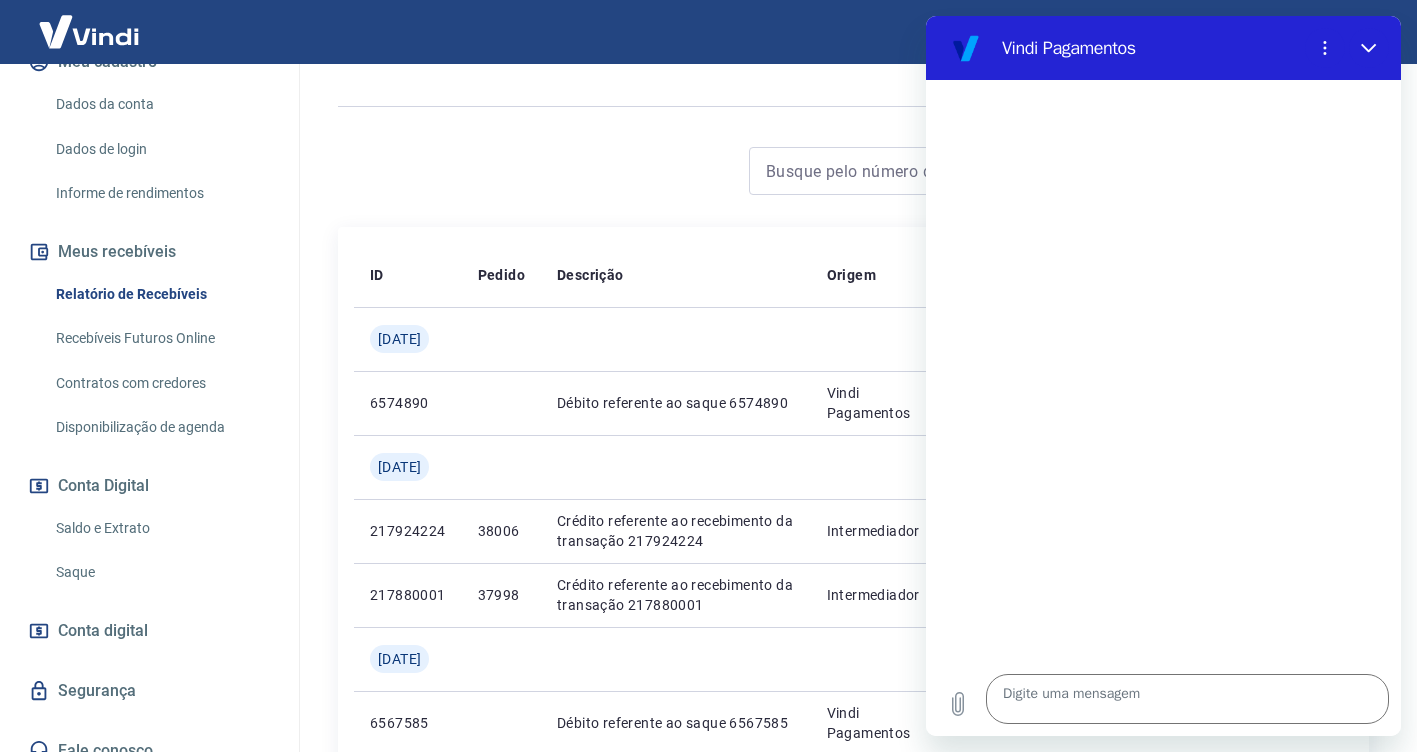 click on "Conta digital" at bounding box center (103, 631) 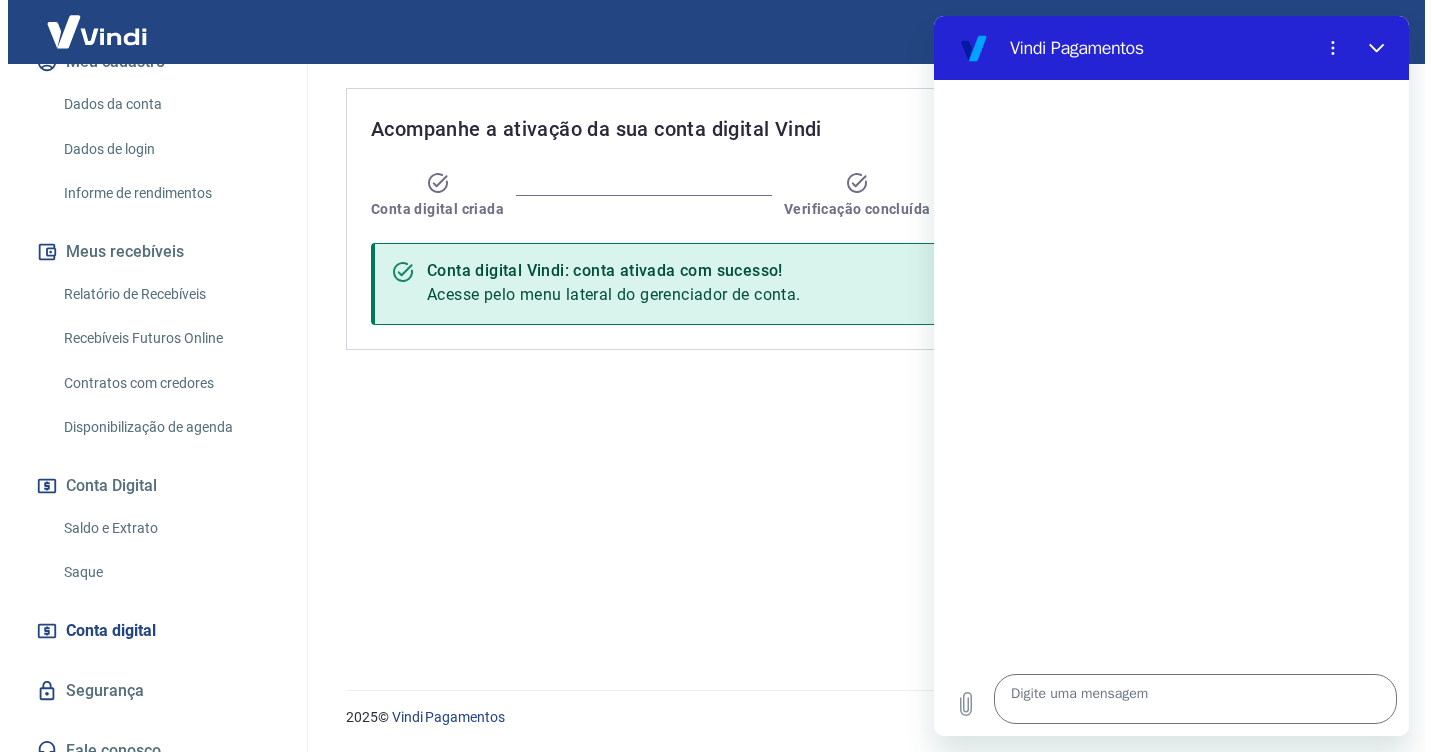scroll, scrollTop: 0, scrollLeft: 0, axis: both 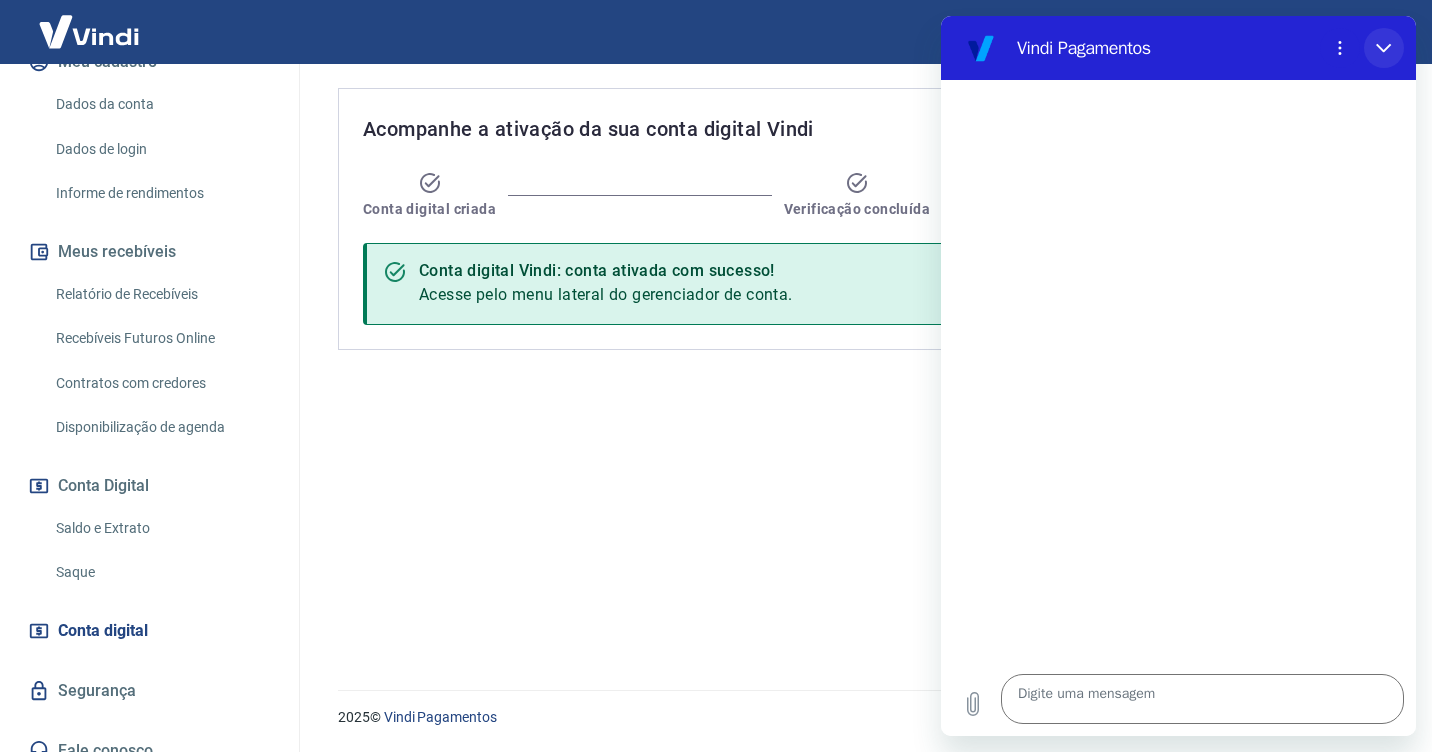 click at bounding box center (1384, 48) 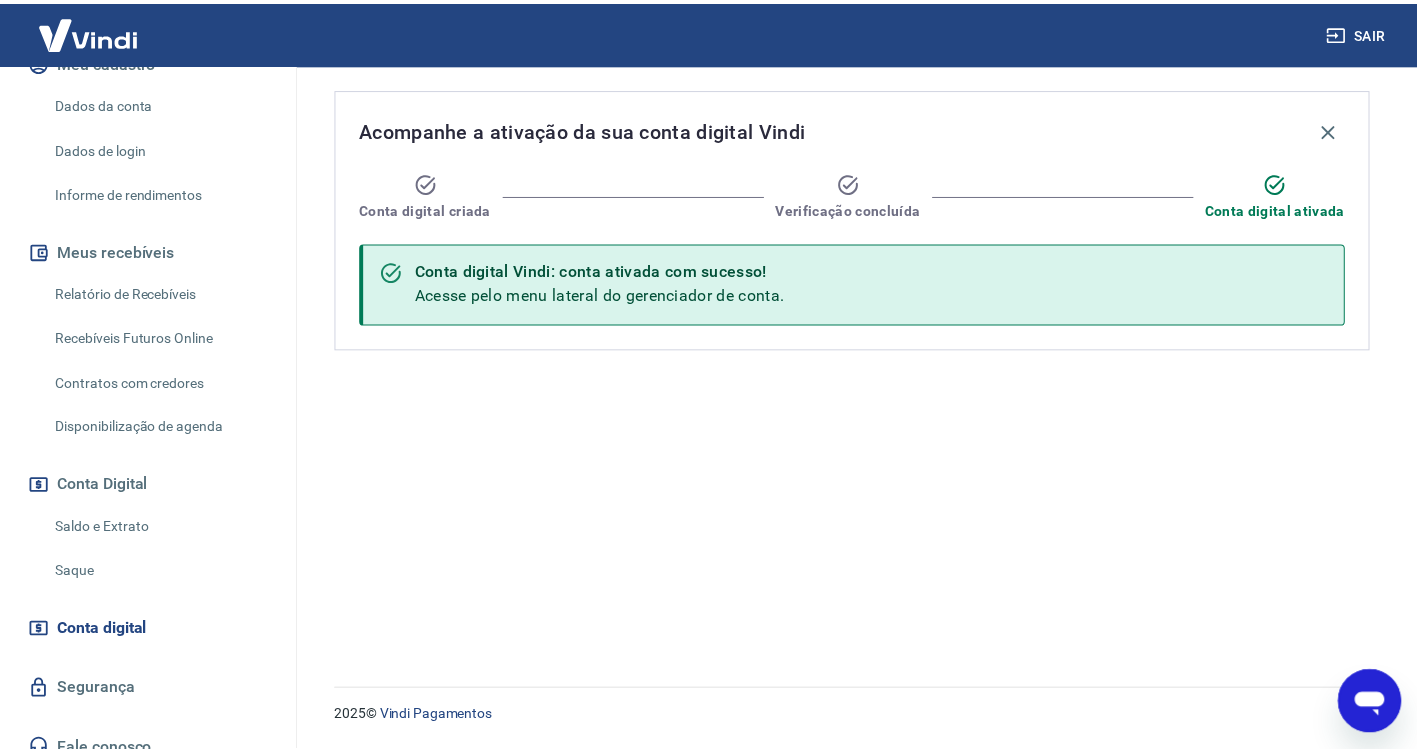 scroll, scrollTop: 0, scrollLeft: 0, axis: both 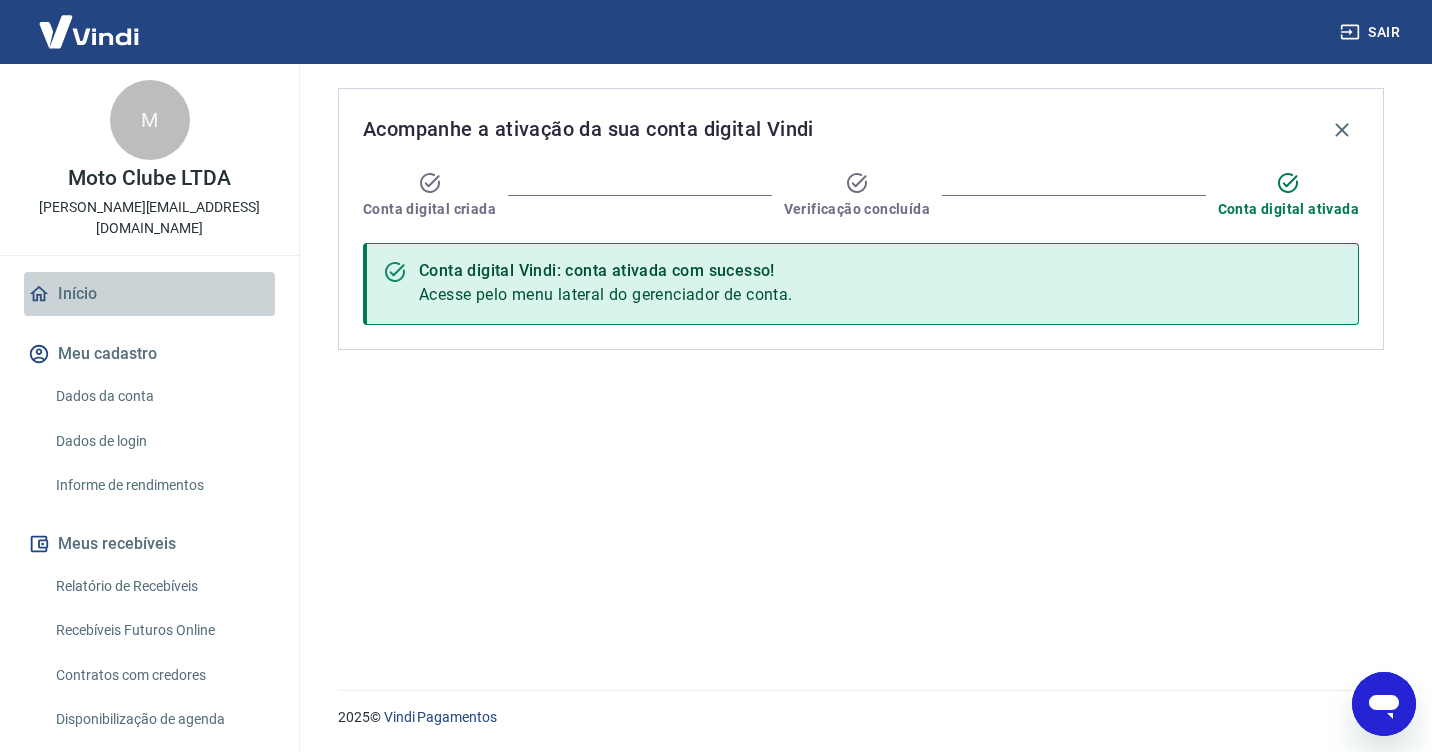 click on "Início" at bounding box center [149, 294] 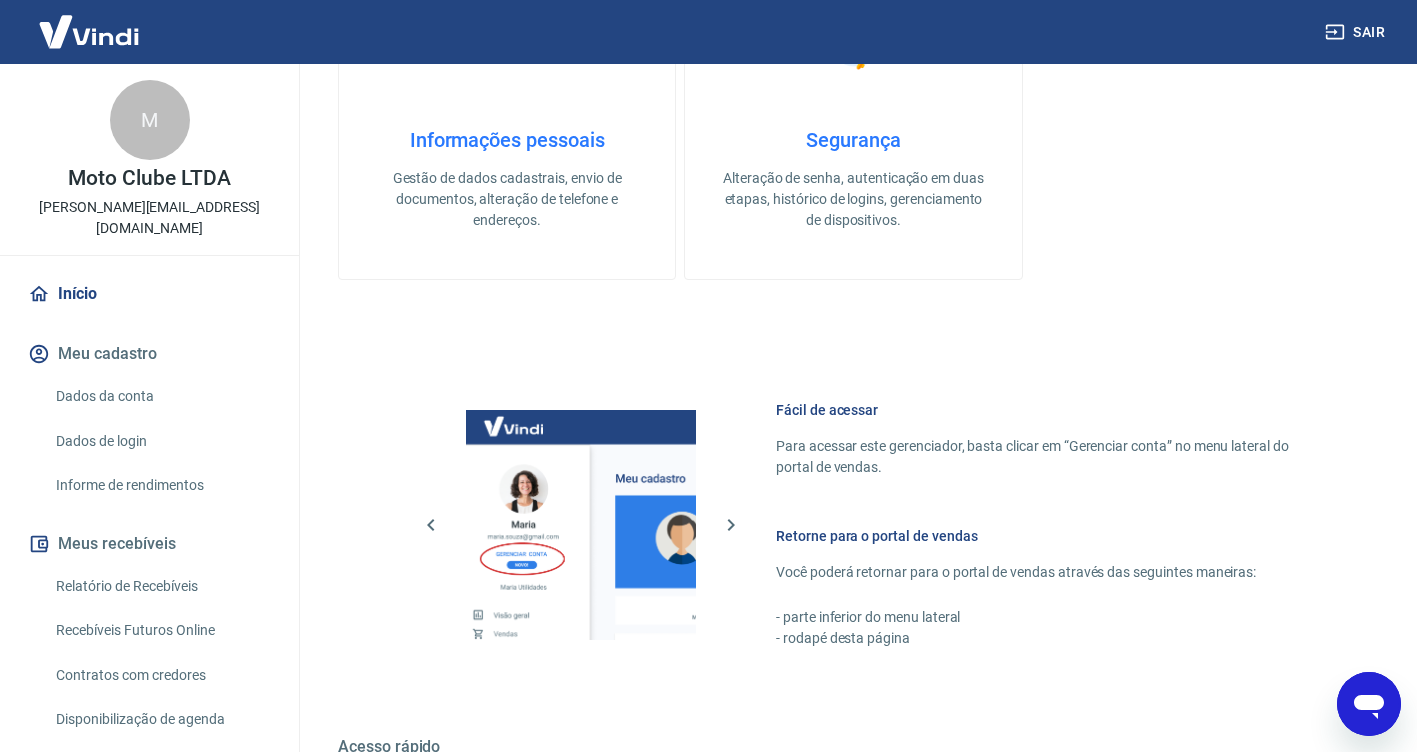 scroll, scrollTop: 547, scrollLeft: 0, axis: vertical 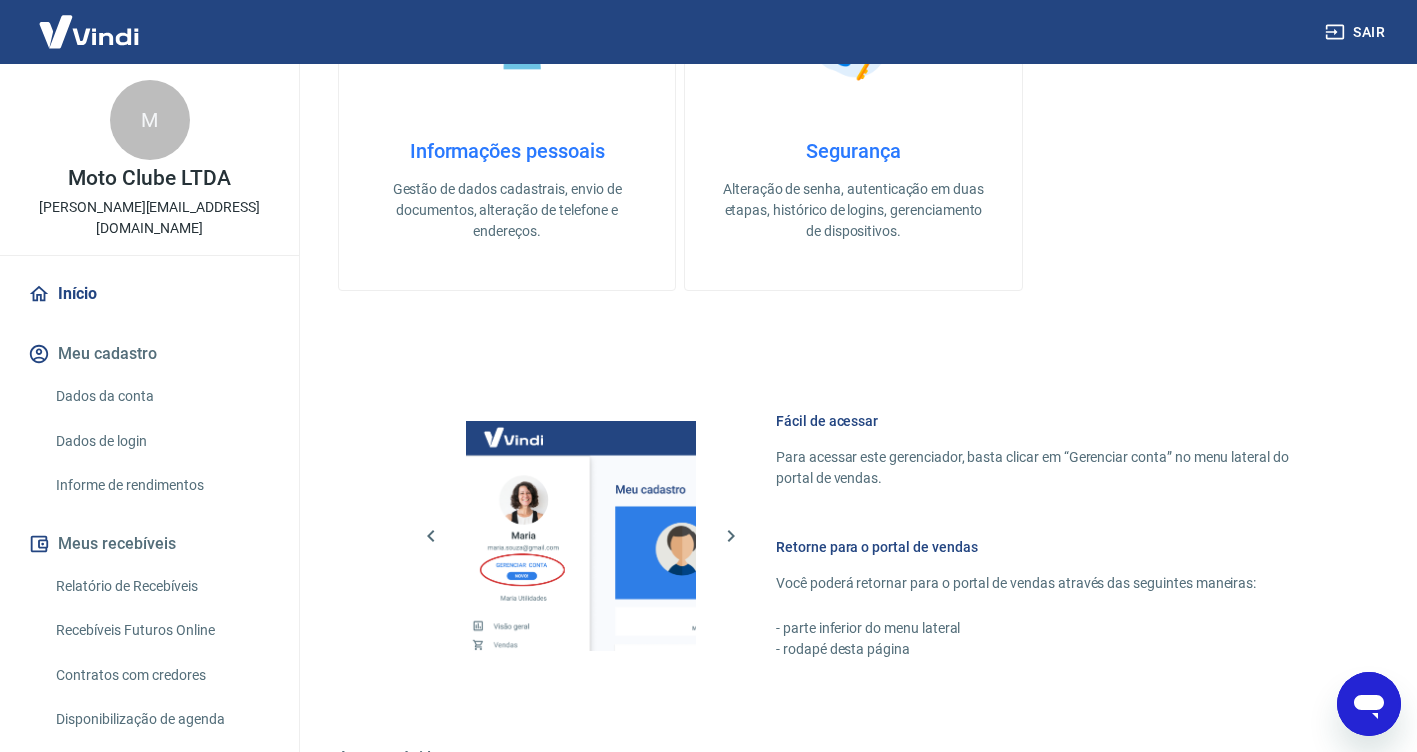 click on "Início" at bounding box center [149, 294] 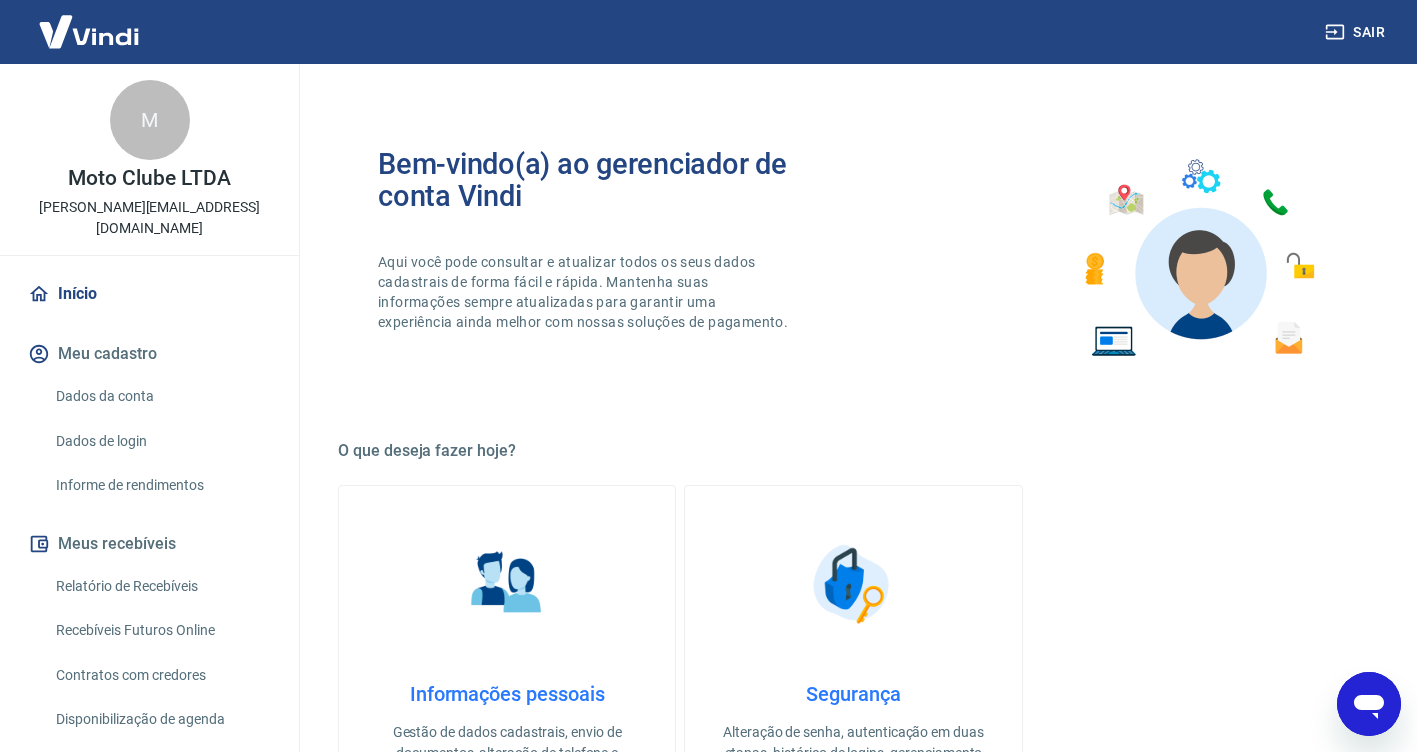 scroll, scrollTop: 0, scrollLeft: 0, axis: both 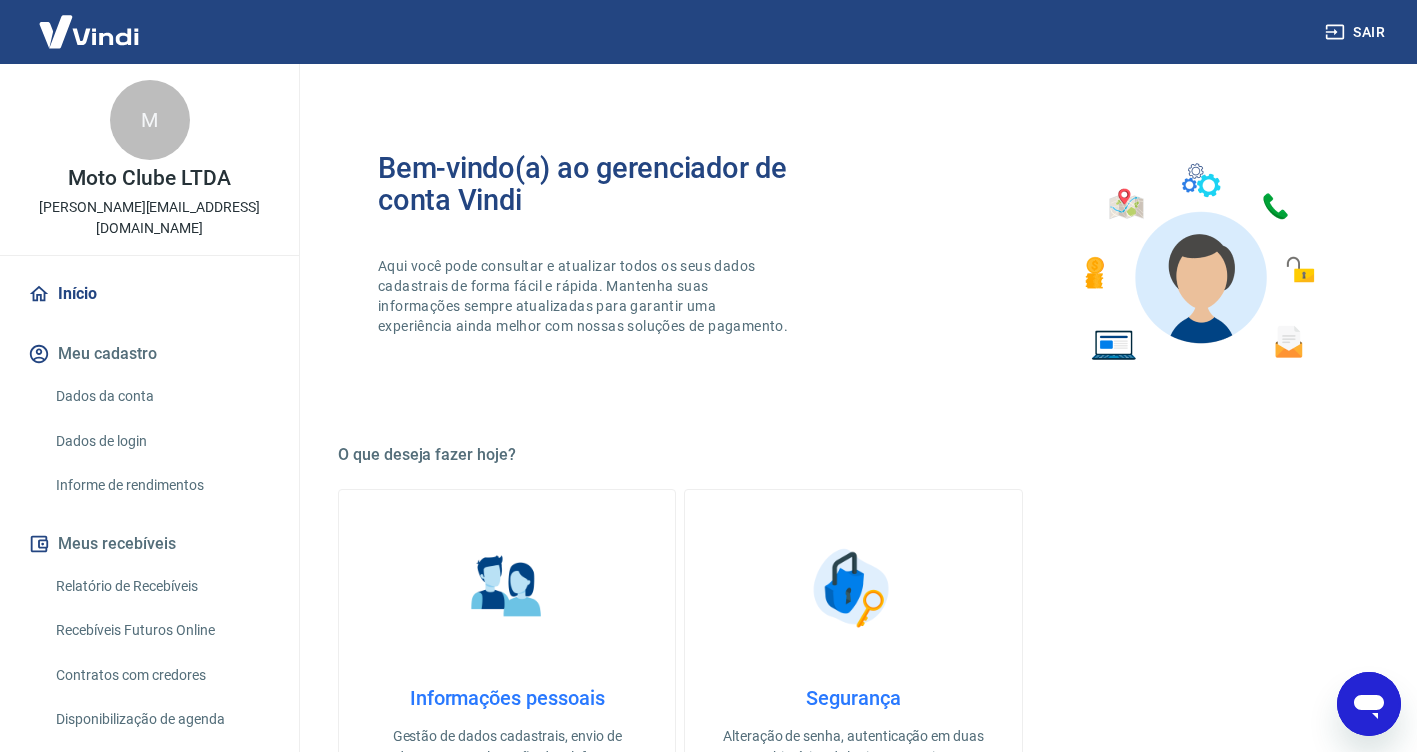 click at bounding box center [89, 31] 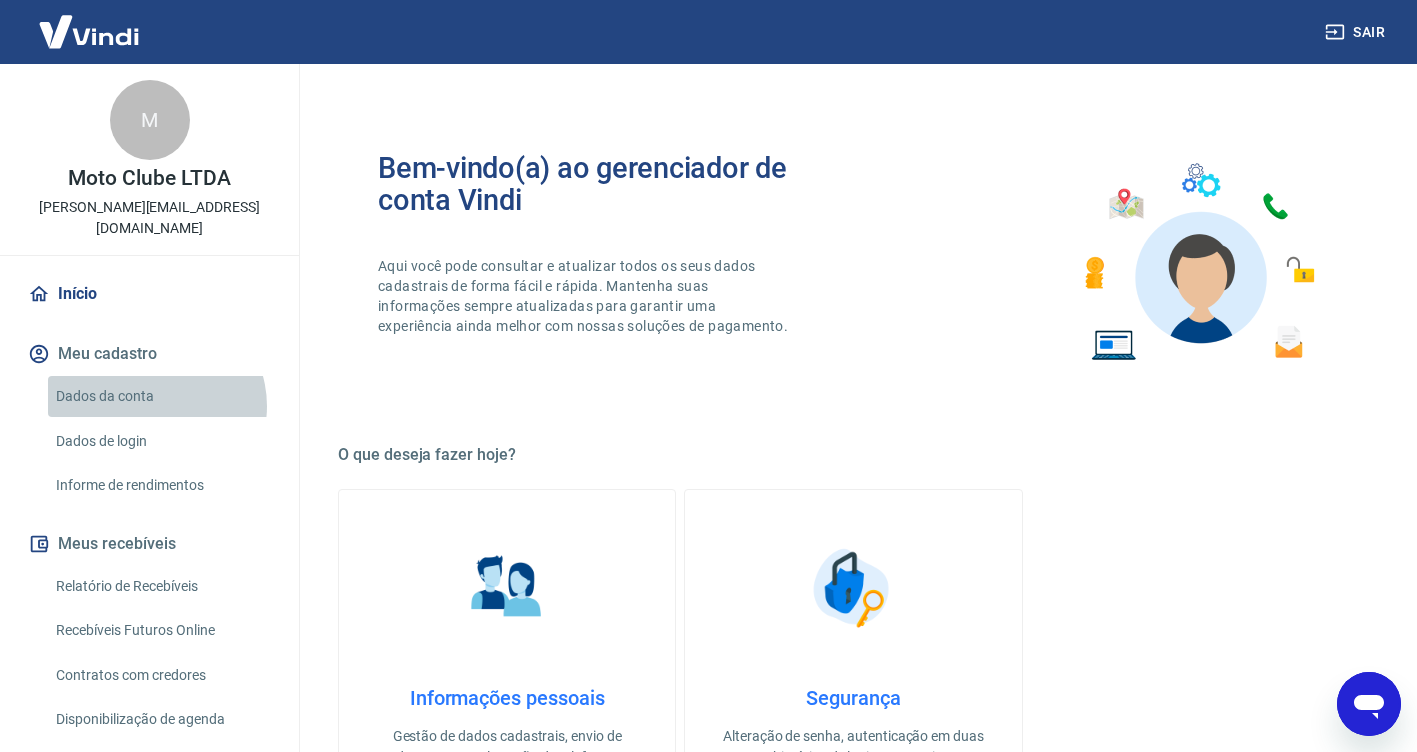 click on "Dados da conta" at bounding box center (161, 396) 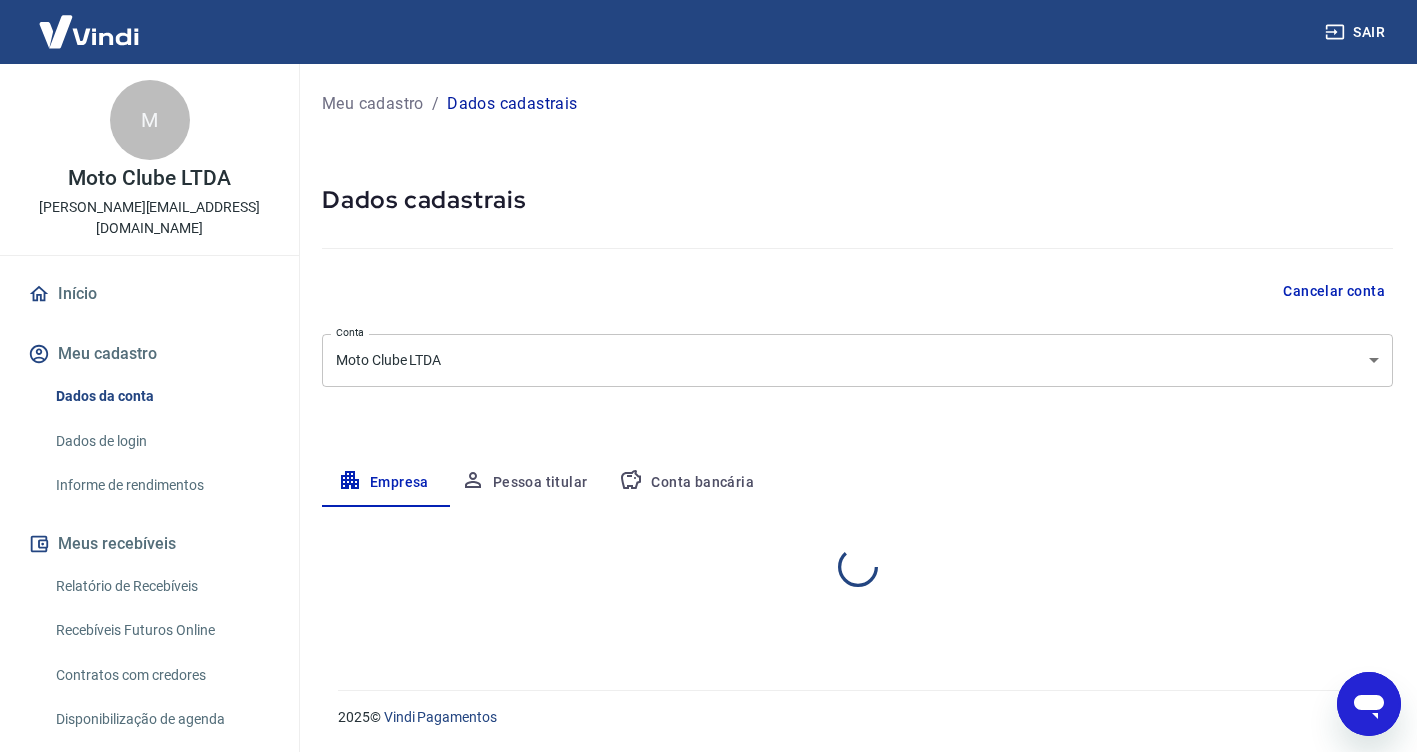 select on "BA" 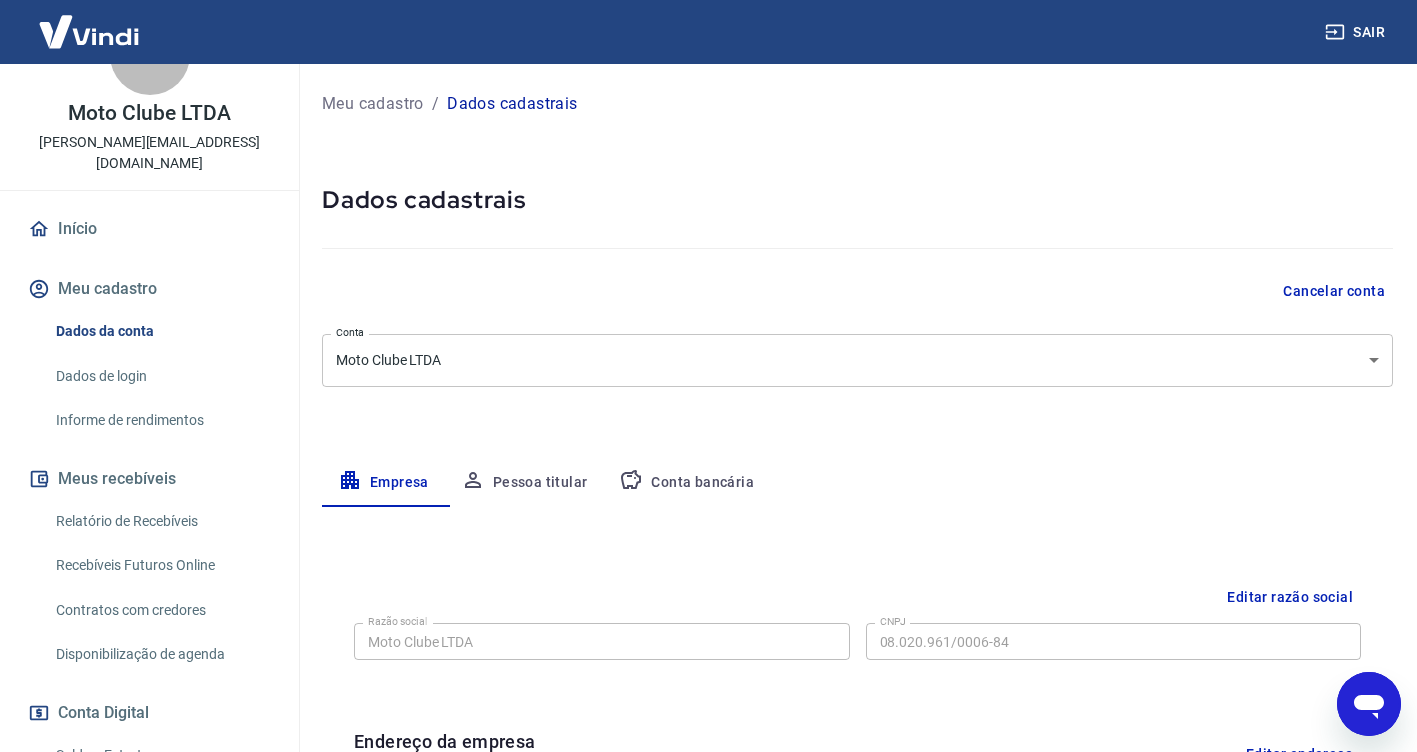 scroll, scrollTop: 100, scrollLeft: 0, axis: vertical 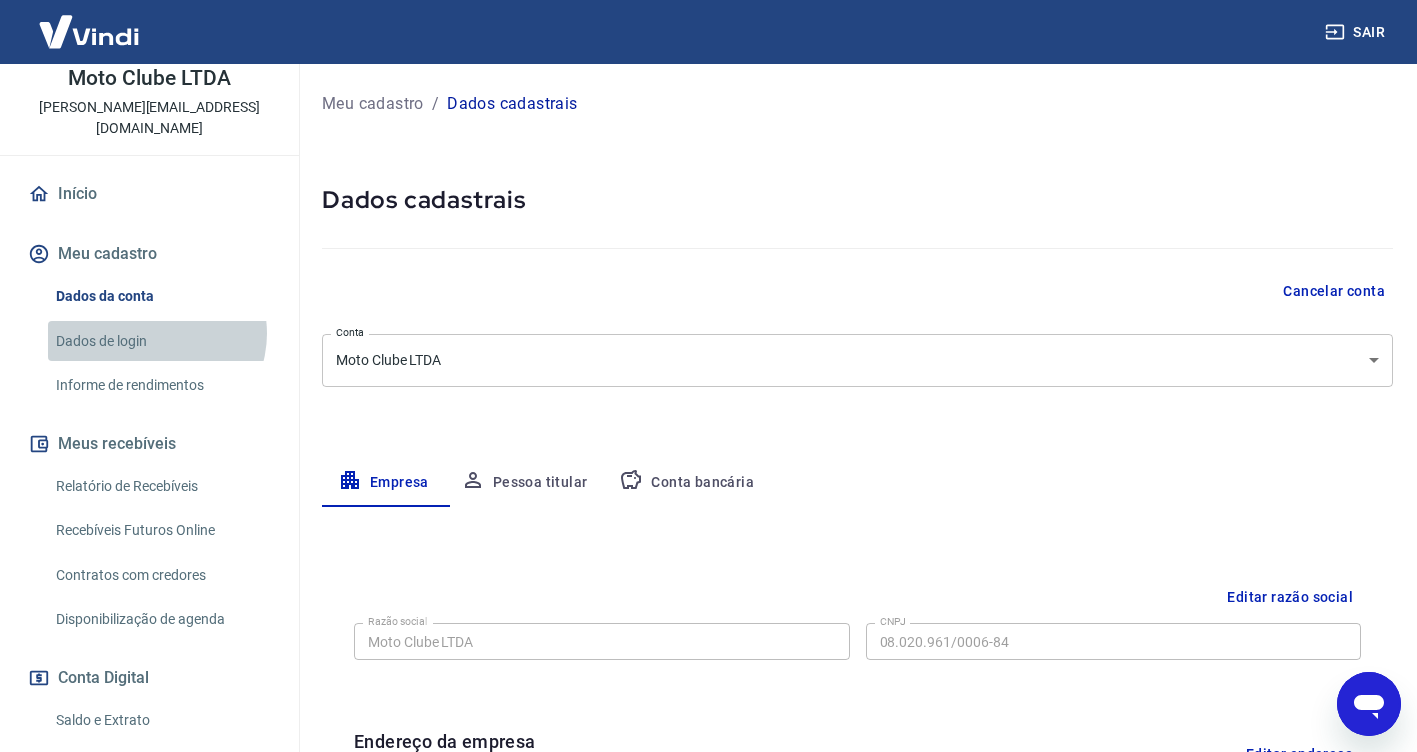 click on "Dados de login" at bounding box center (161, 341) 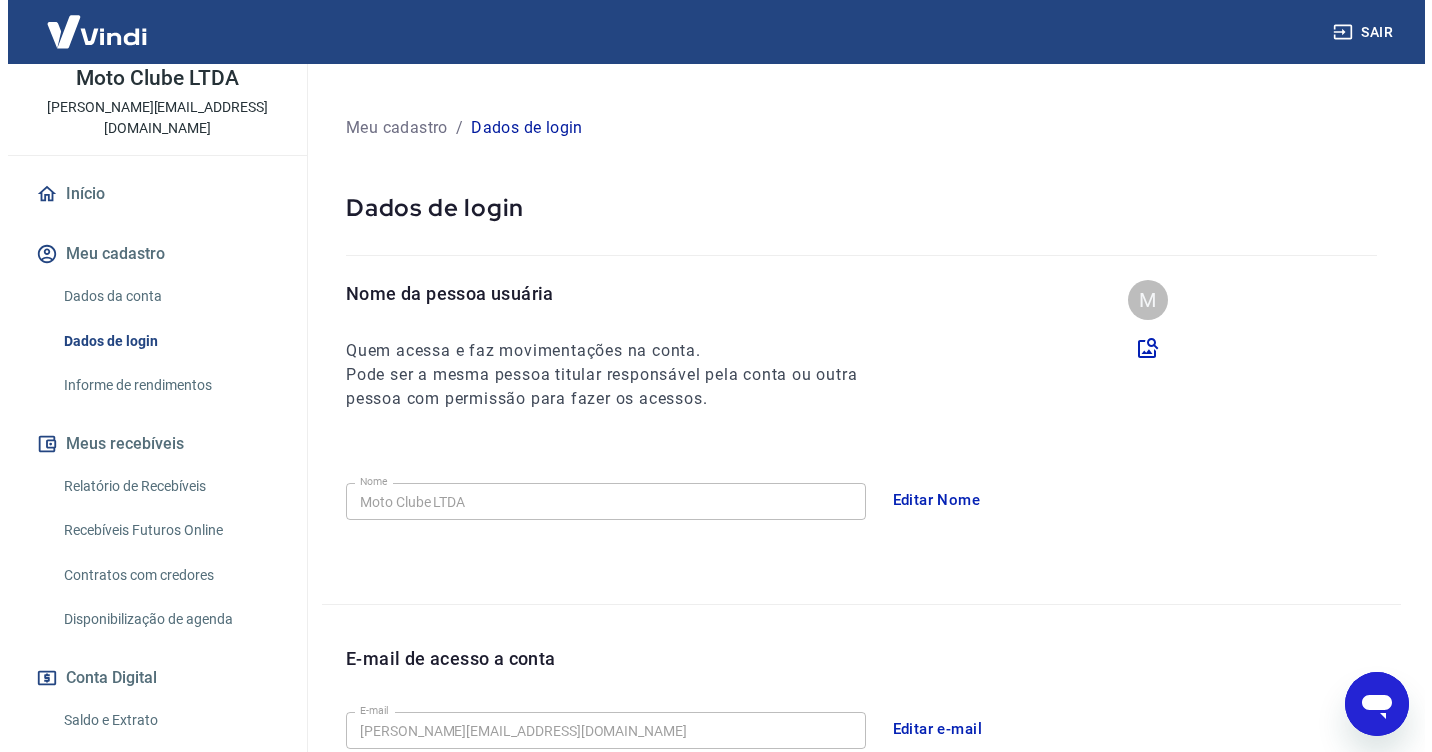 scroll, scrollTop: 200, scrollLeft: 0, axis: vertical 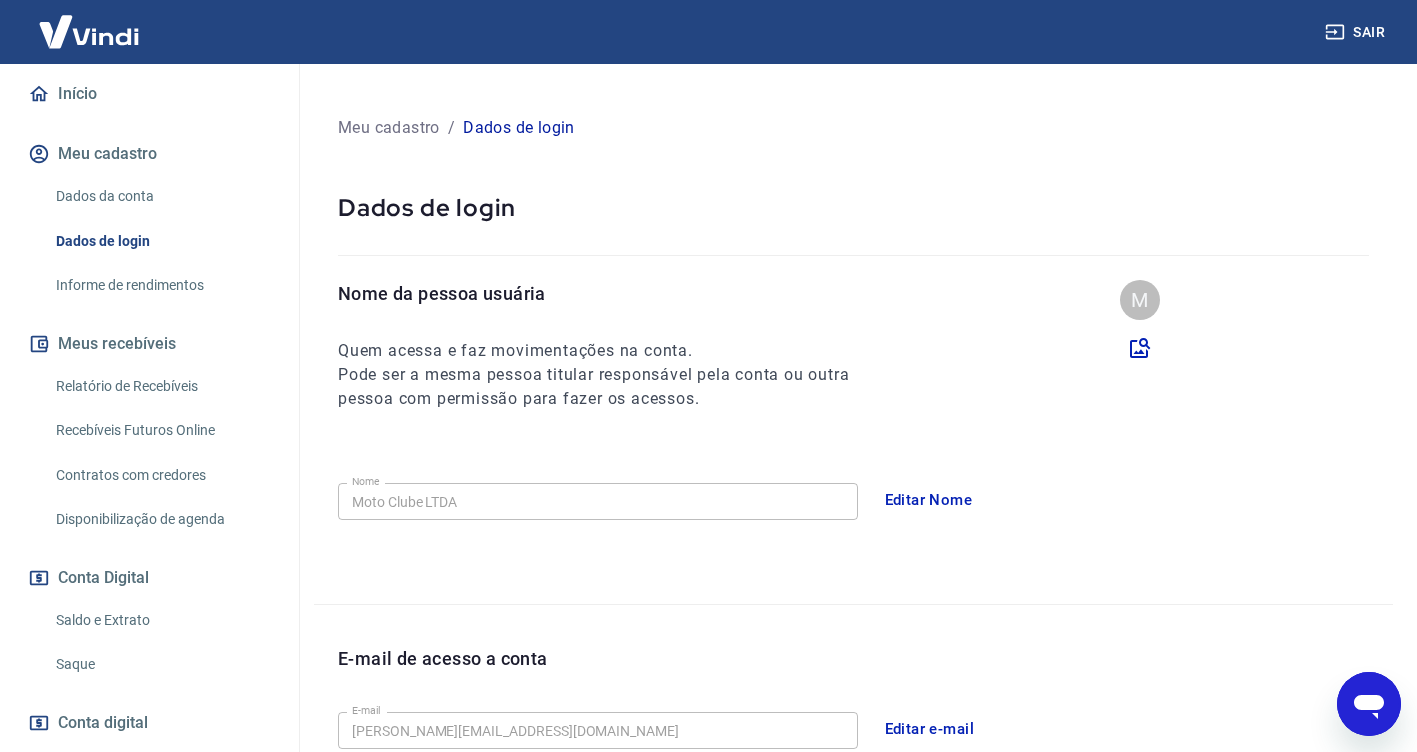 click on "Relatório de Recebíveis" at bounding box center (161, 386) 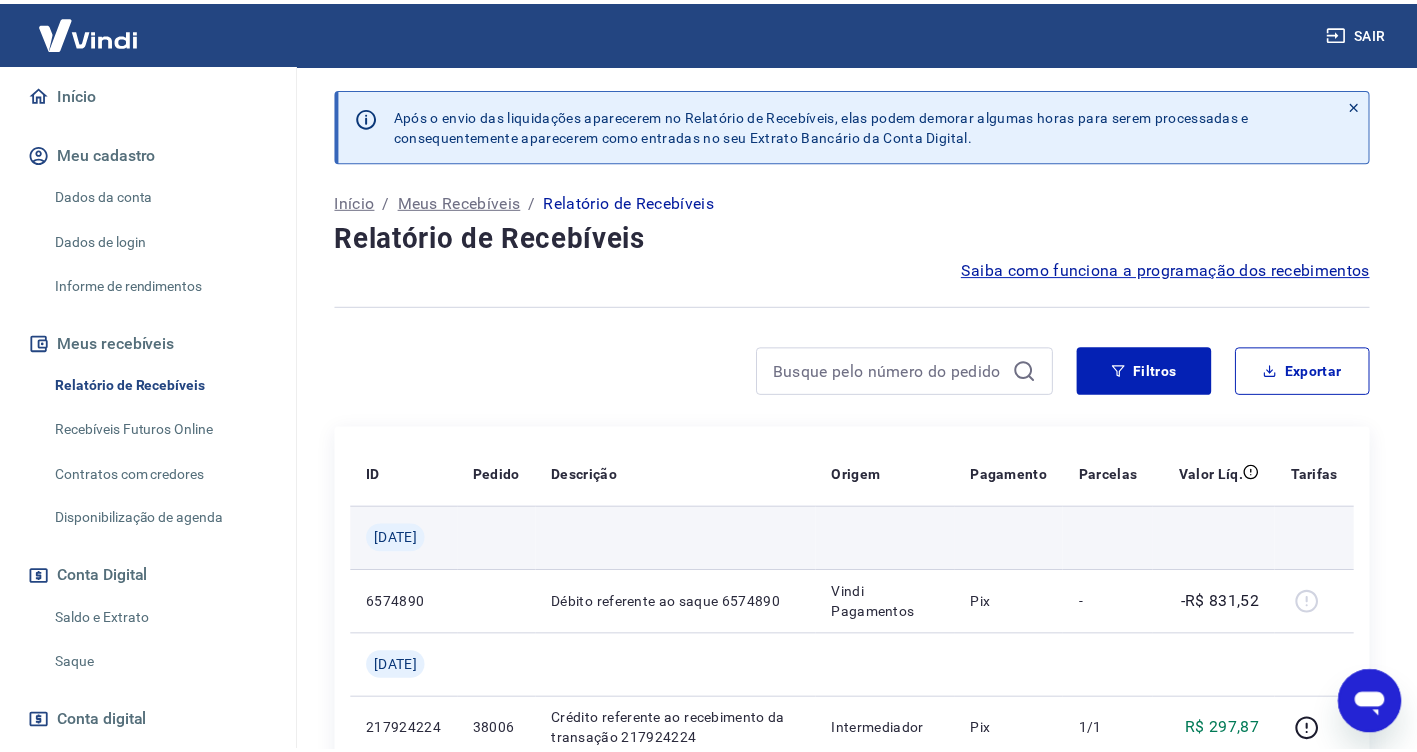 scroll, scrollTop: 300, scrollLeft: 0, axis: vertical 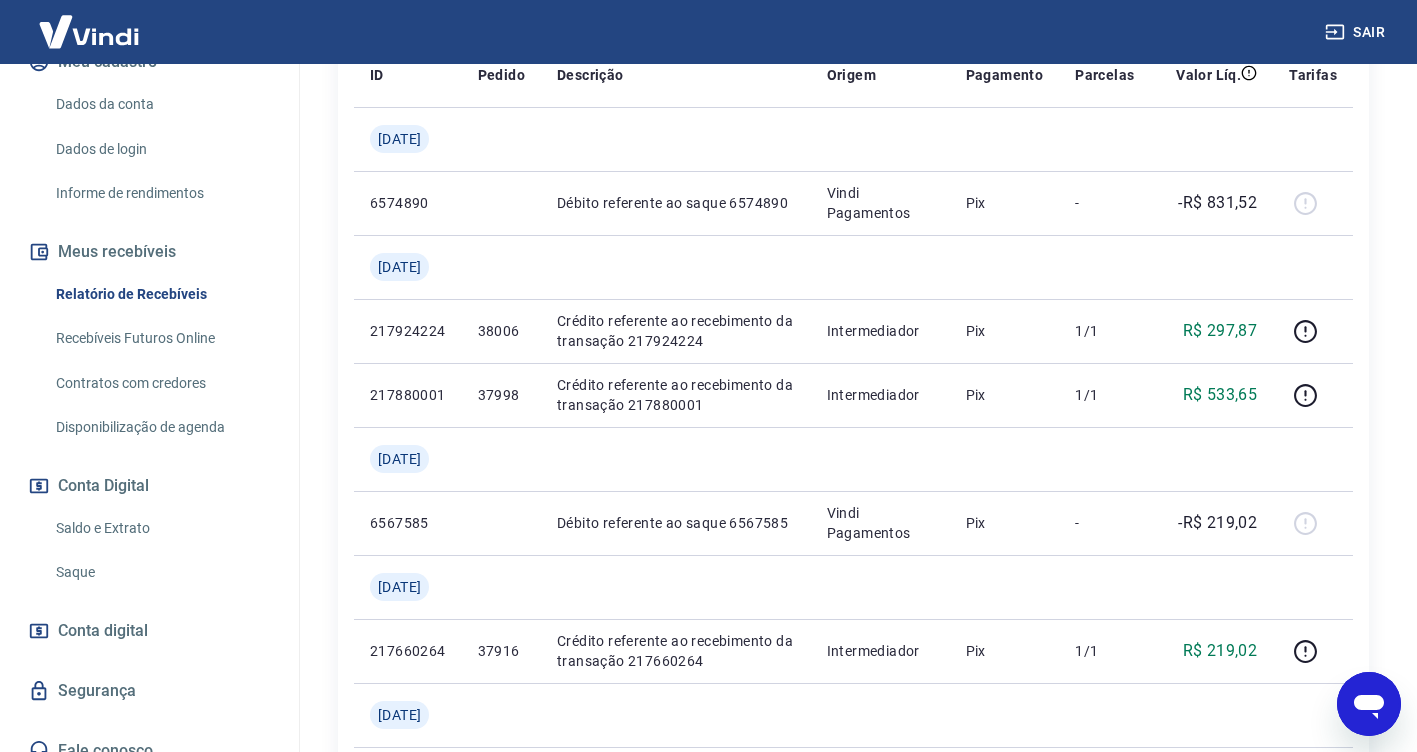 click on "Recebíveis Futuros Online" at bounding box center [161, 338] 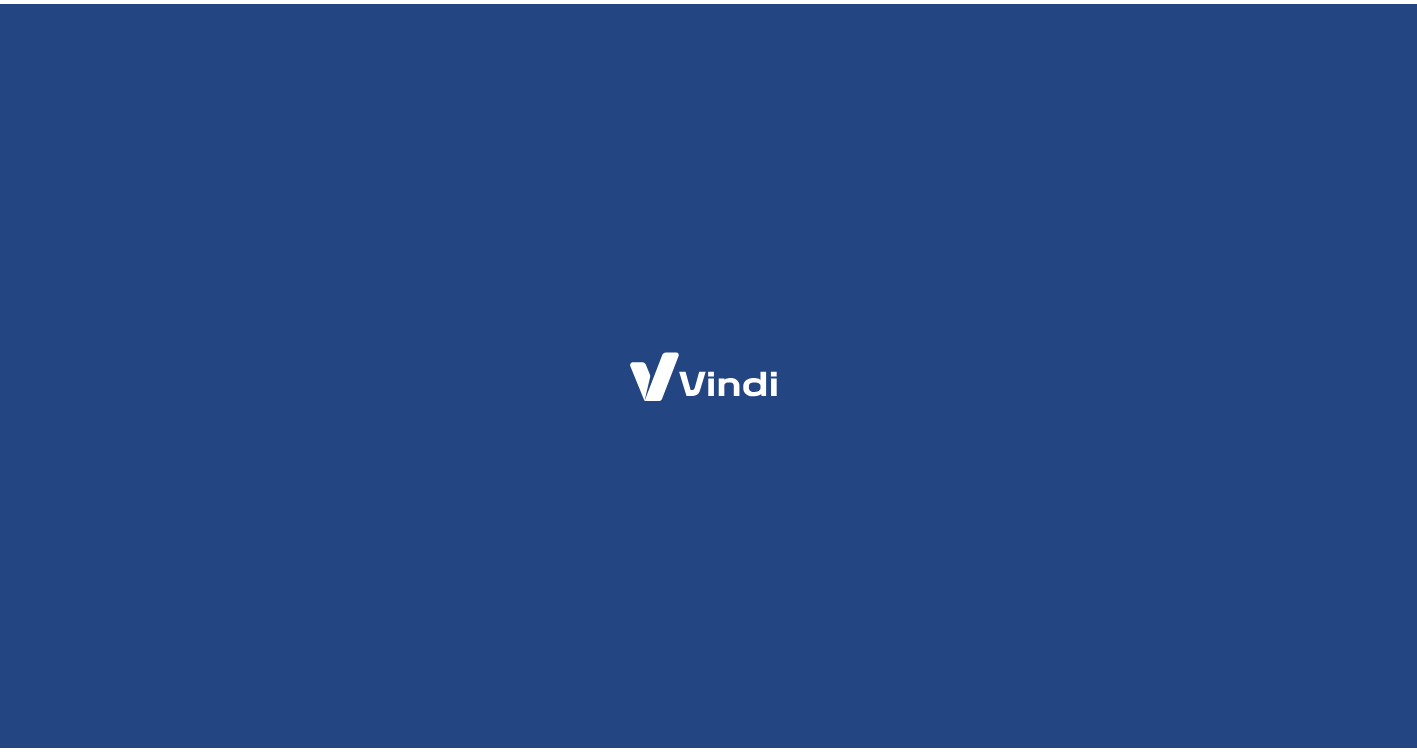 scroll, scrollTop: 0, scrollLeft: 0, axis: both 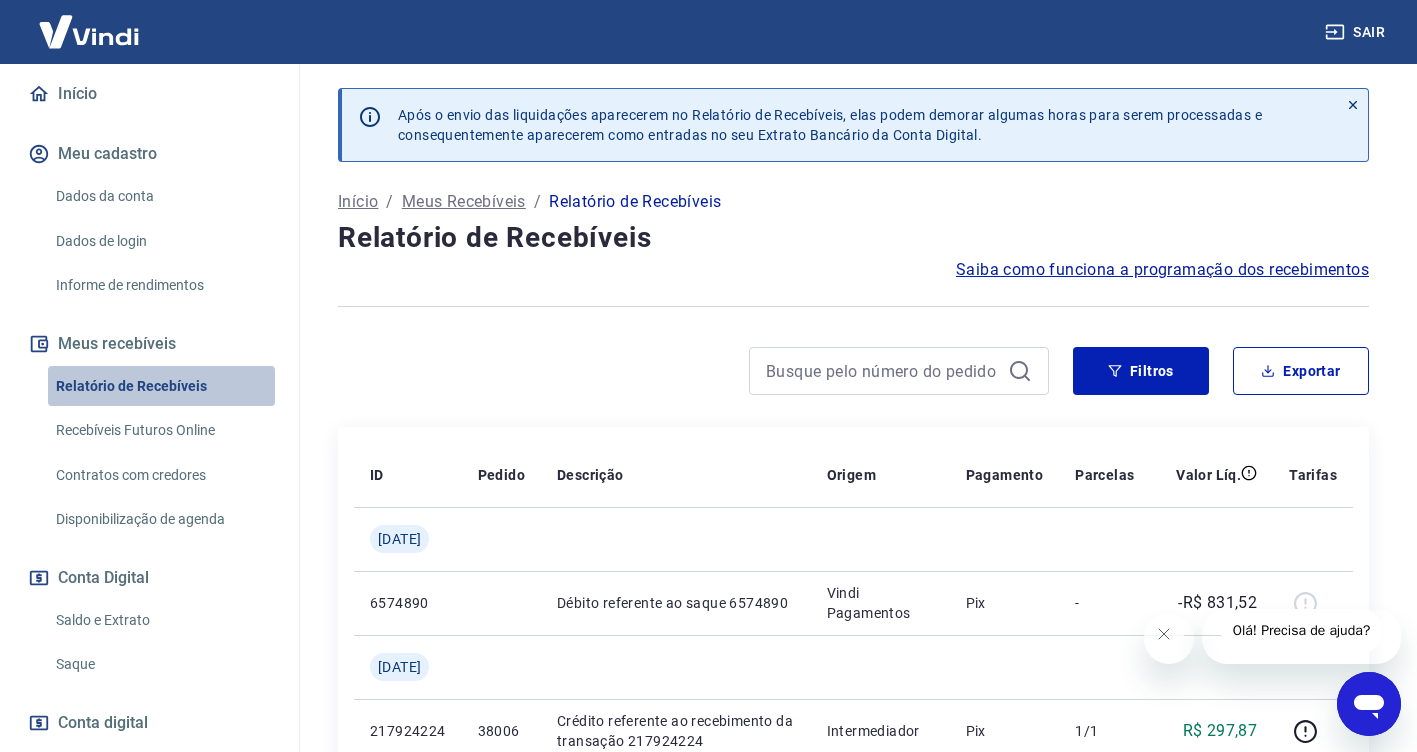 click on "Relatório de Recebíveis" at bounding box center (161, 386) 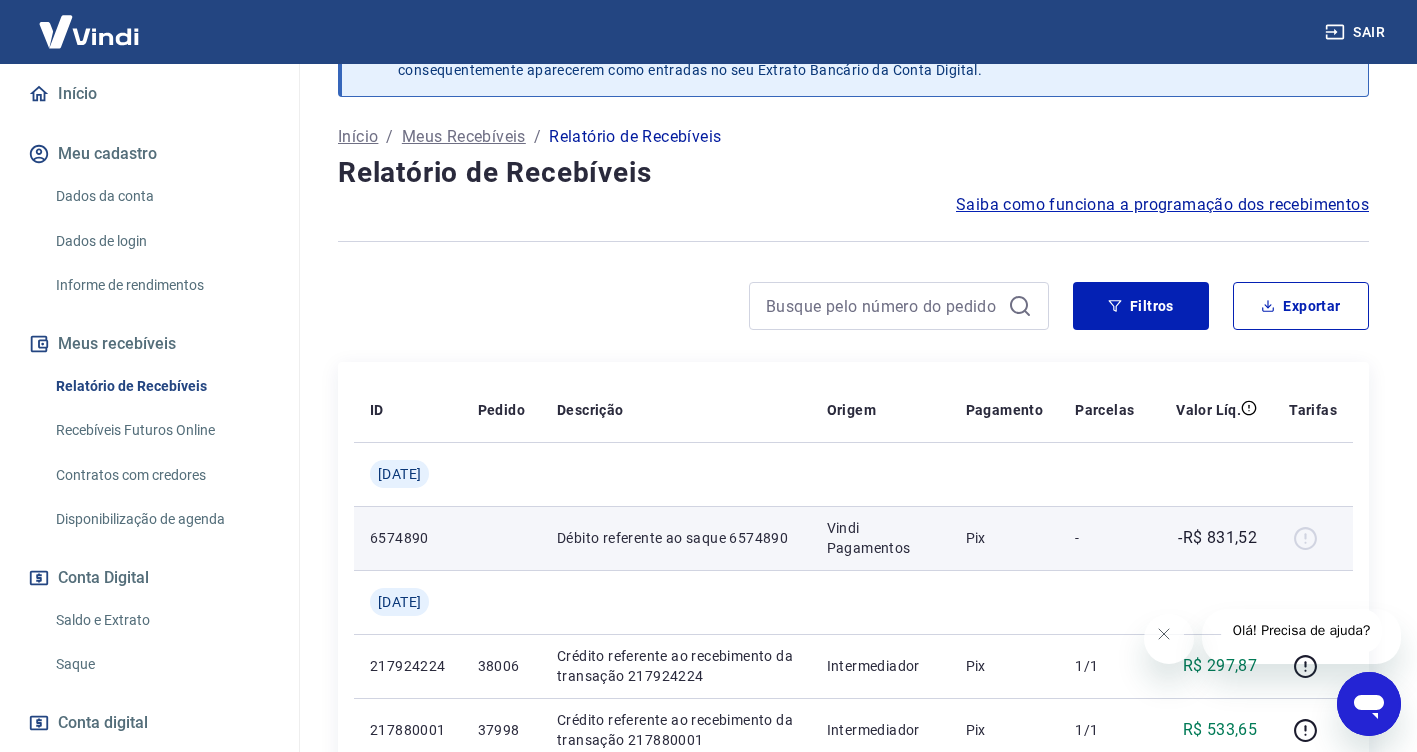 scroll, scrollTop: 100, scrollLeft: 0, axis: vertical 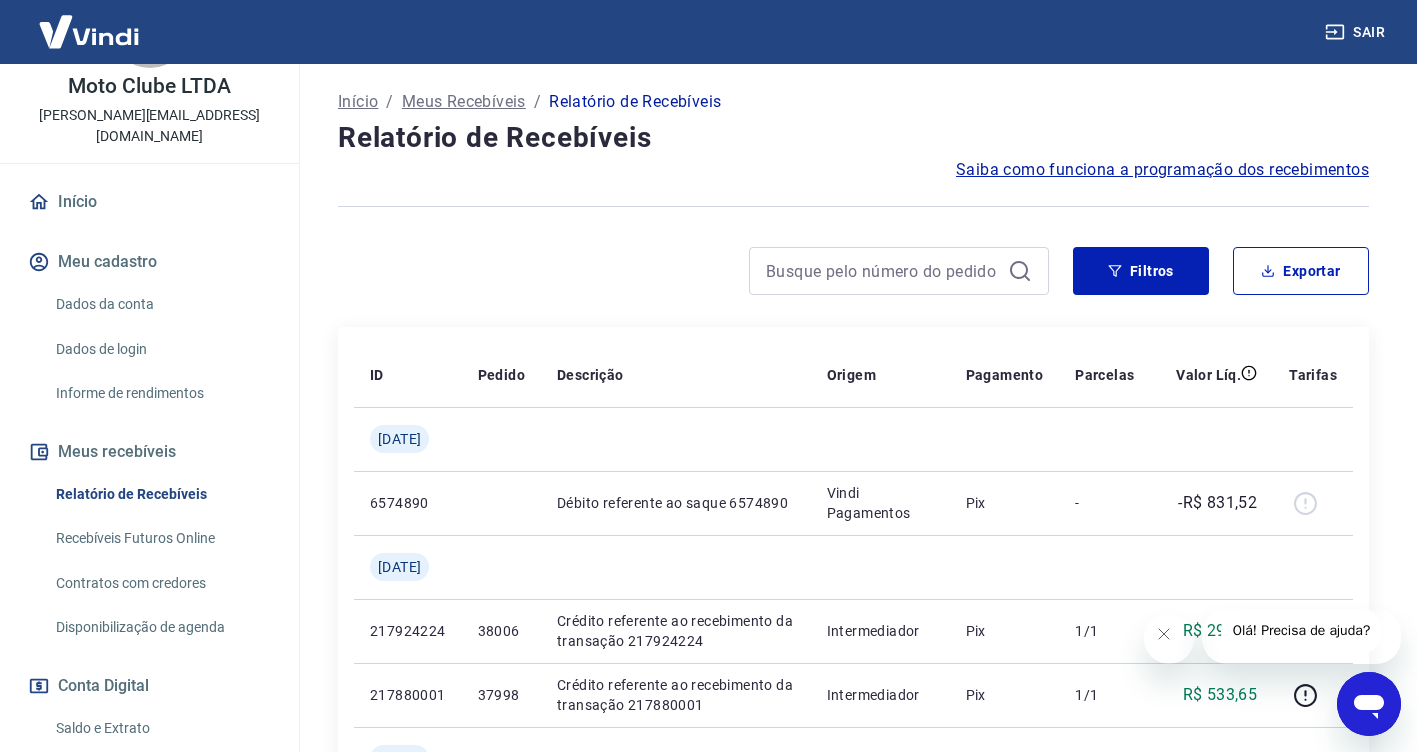 click on "Dados da conta" at bounding box center [161, 304] 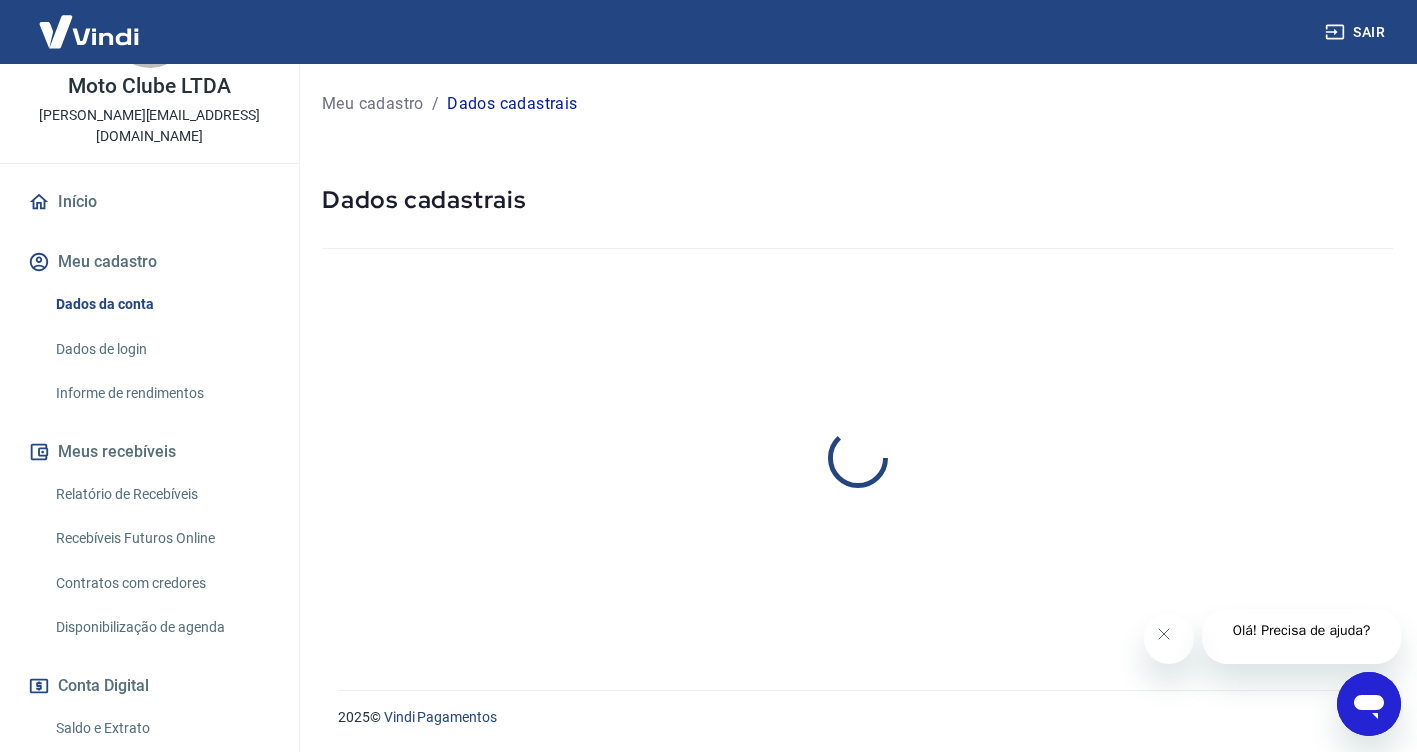 scroll, scrollTop: 0, scrollLeft: 0, axis: both 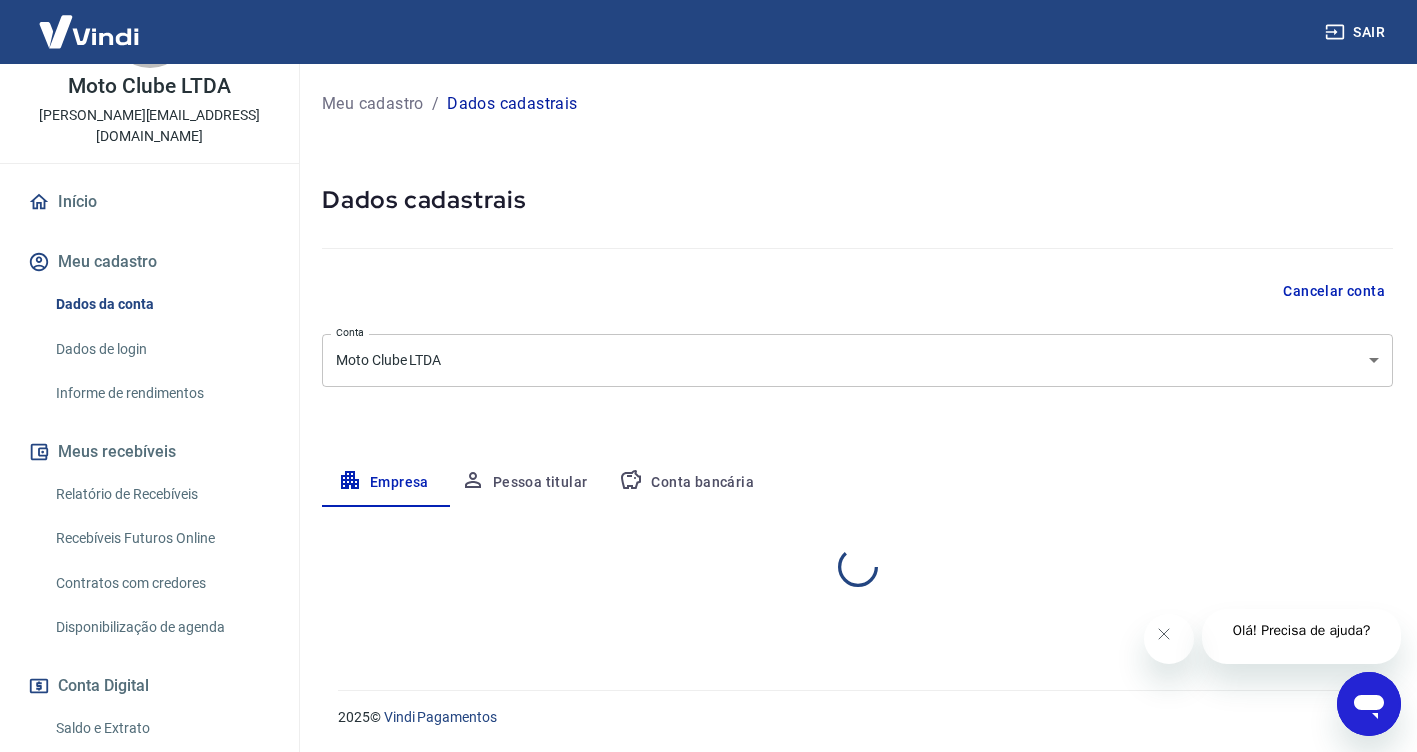 select on "BA" 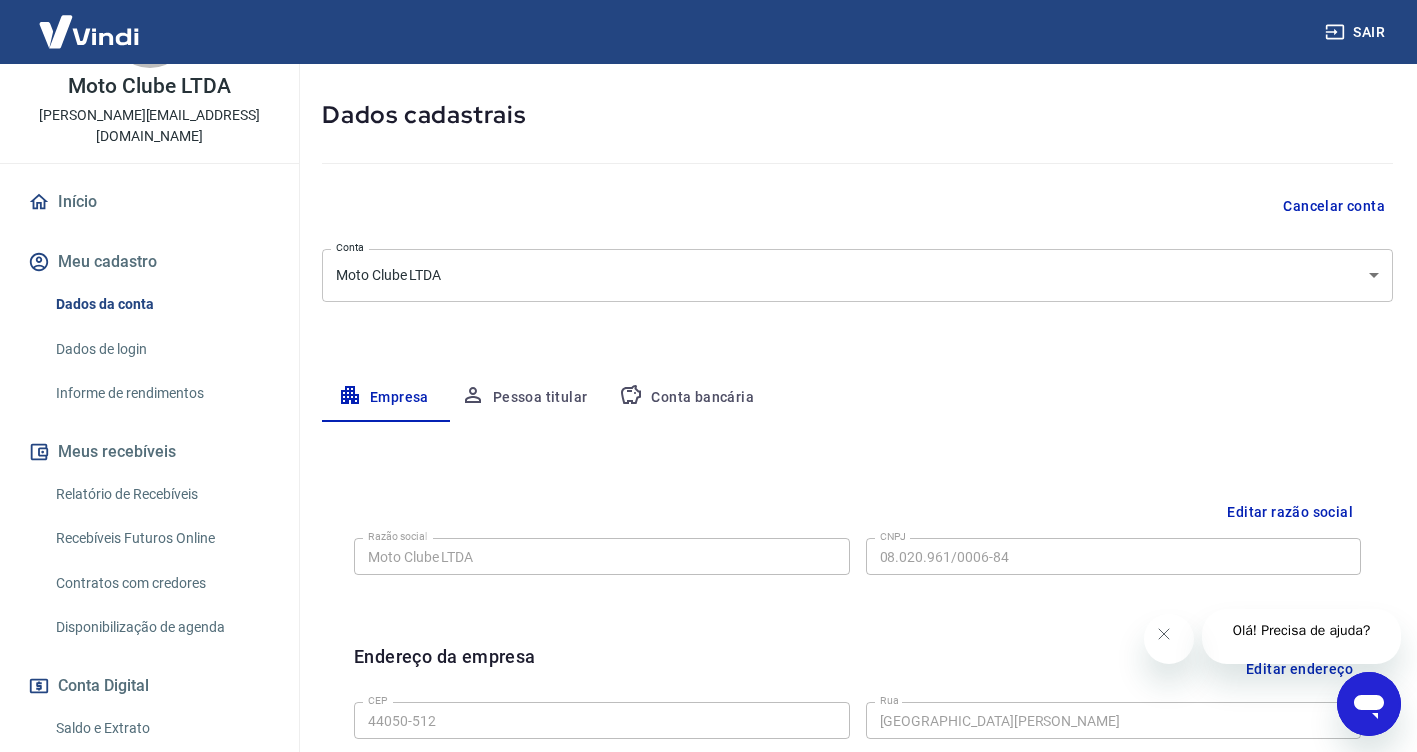 scroll, scrollTop: 200, scrollLeft: 0, axis: vertical 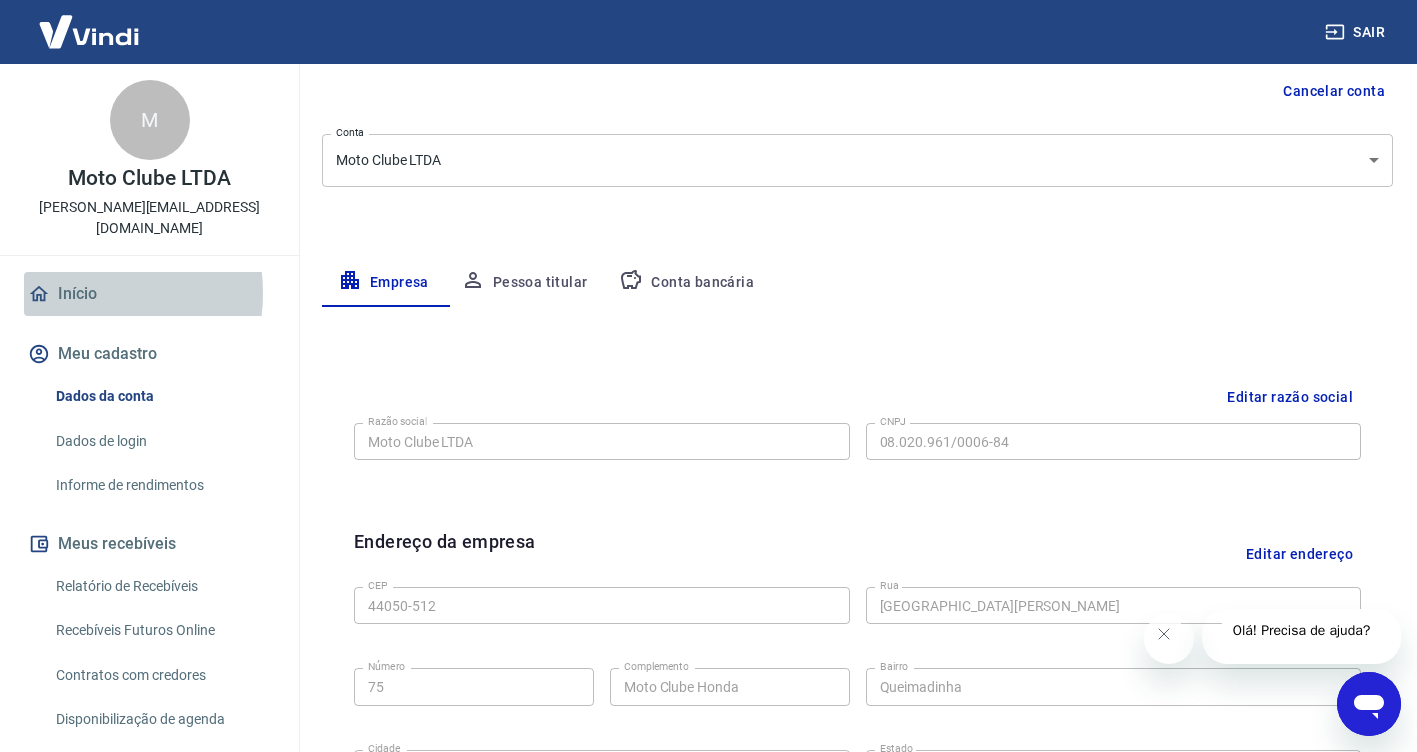 click on "Início" at bounding box center (149, 294) 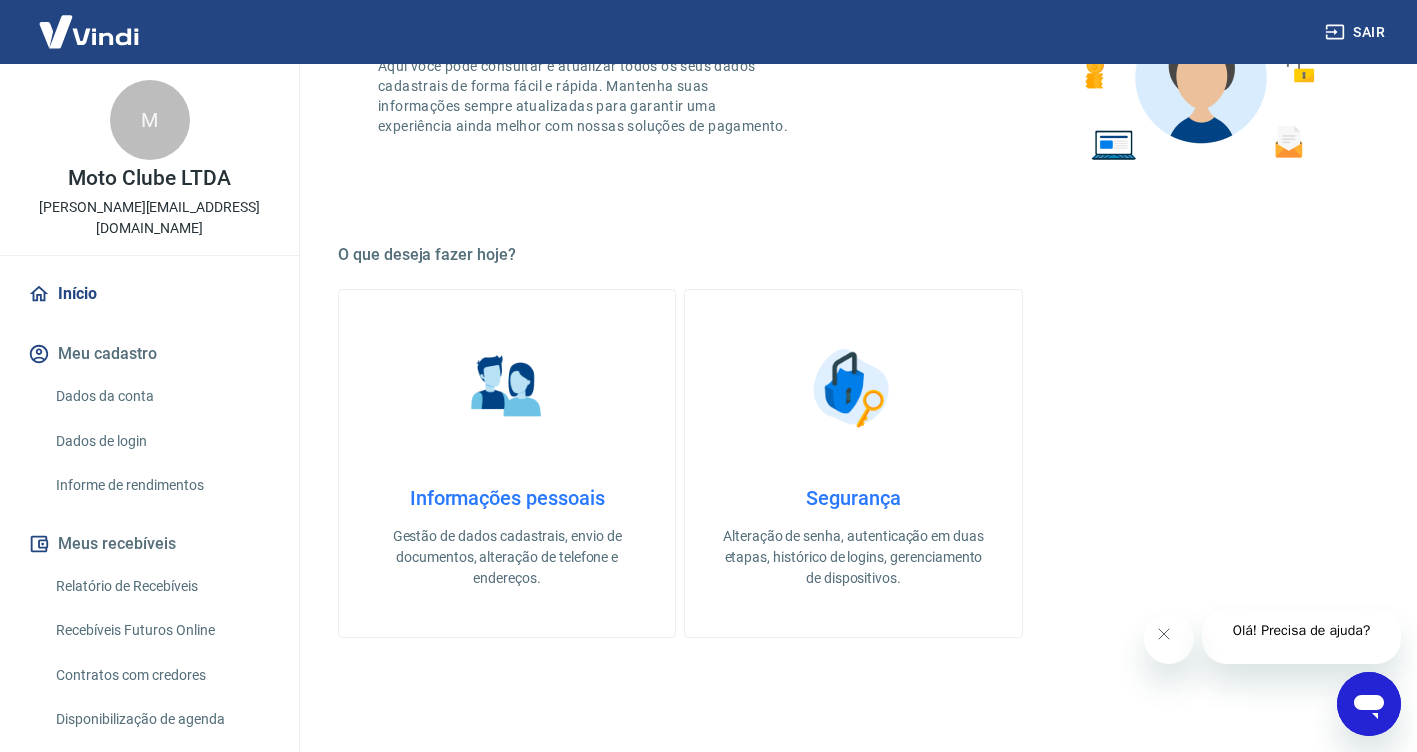click on "Meu cadastro" at bounding box center (149, 354) 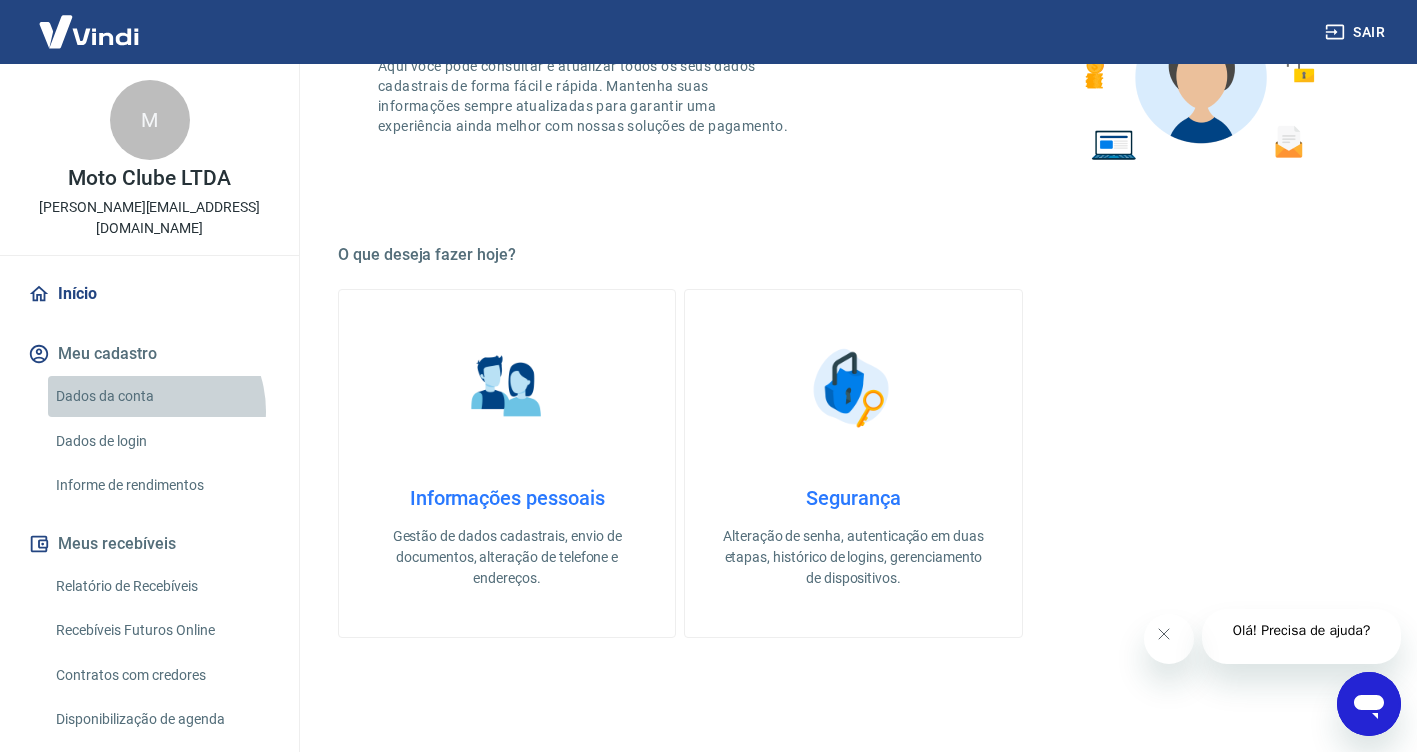 click on "Dados da conta" at bounding box center [161, 396] 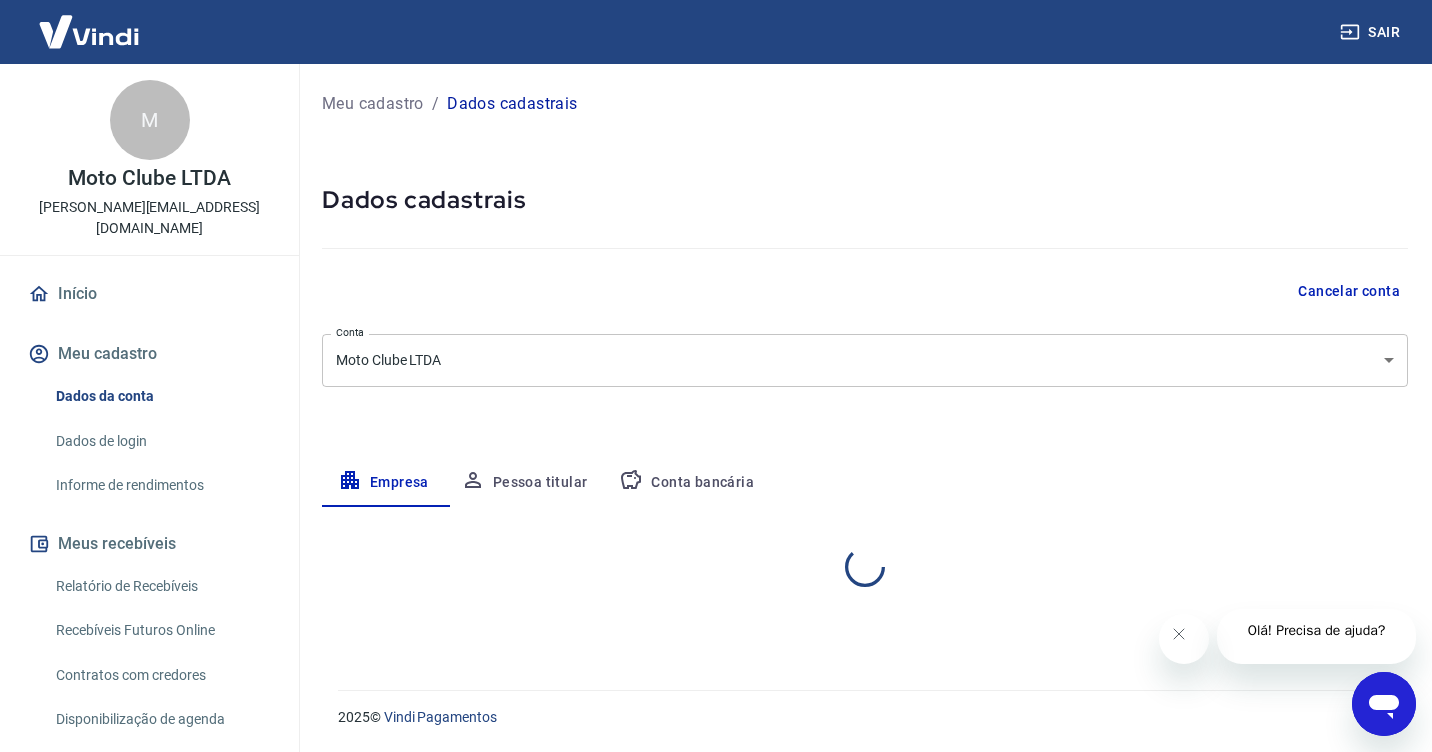 select on "BA" 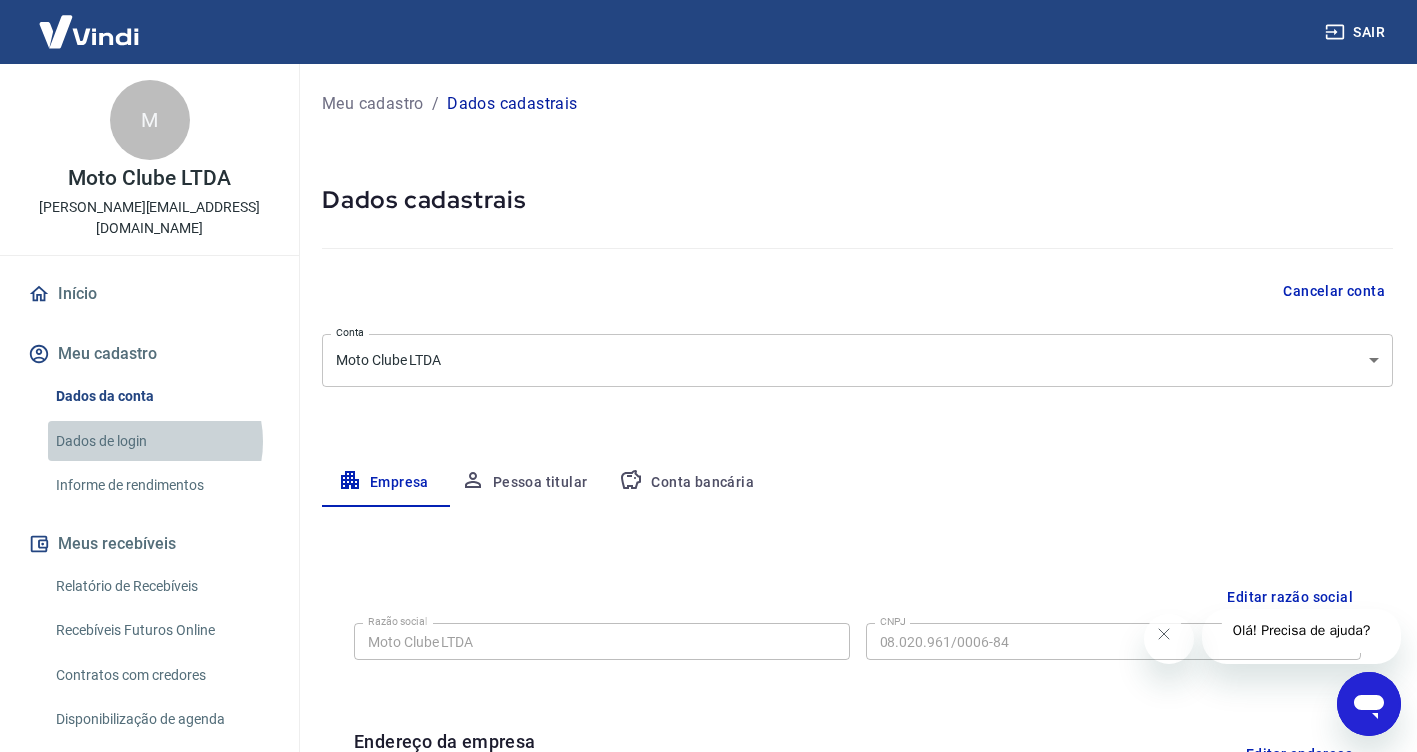click on "Dados de login" at bounding box center [161, 441] 